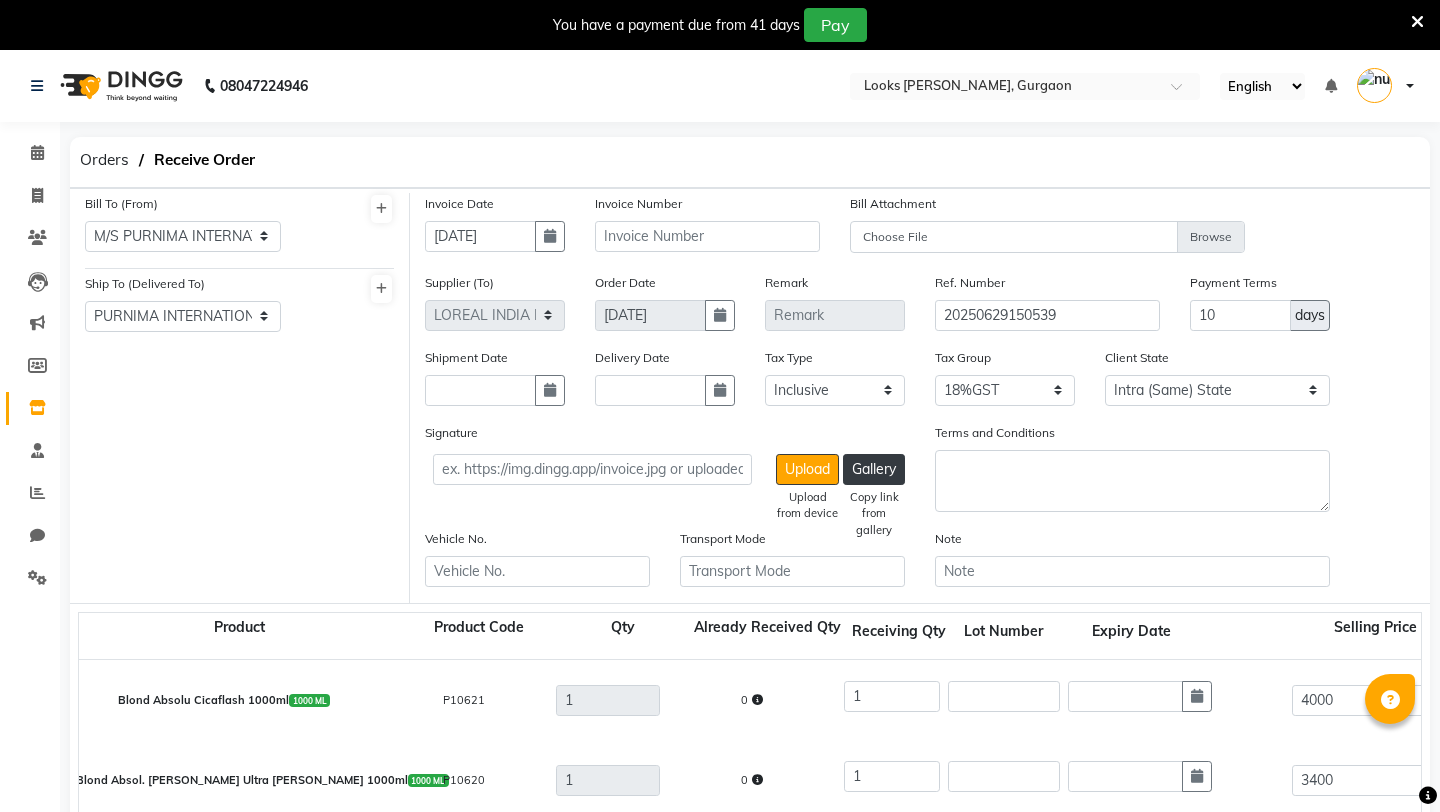 select on "1497" 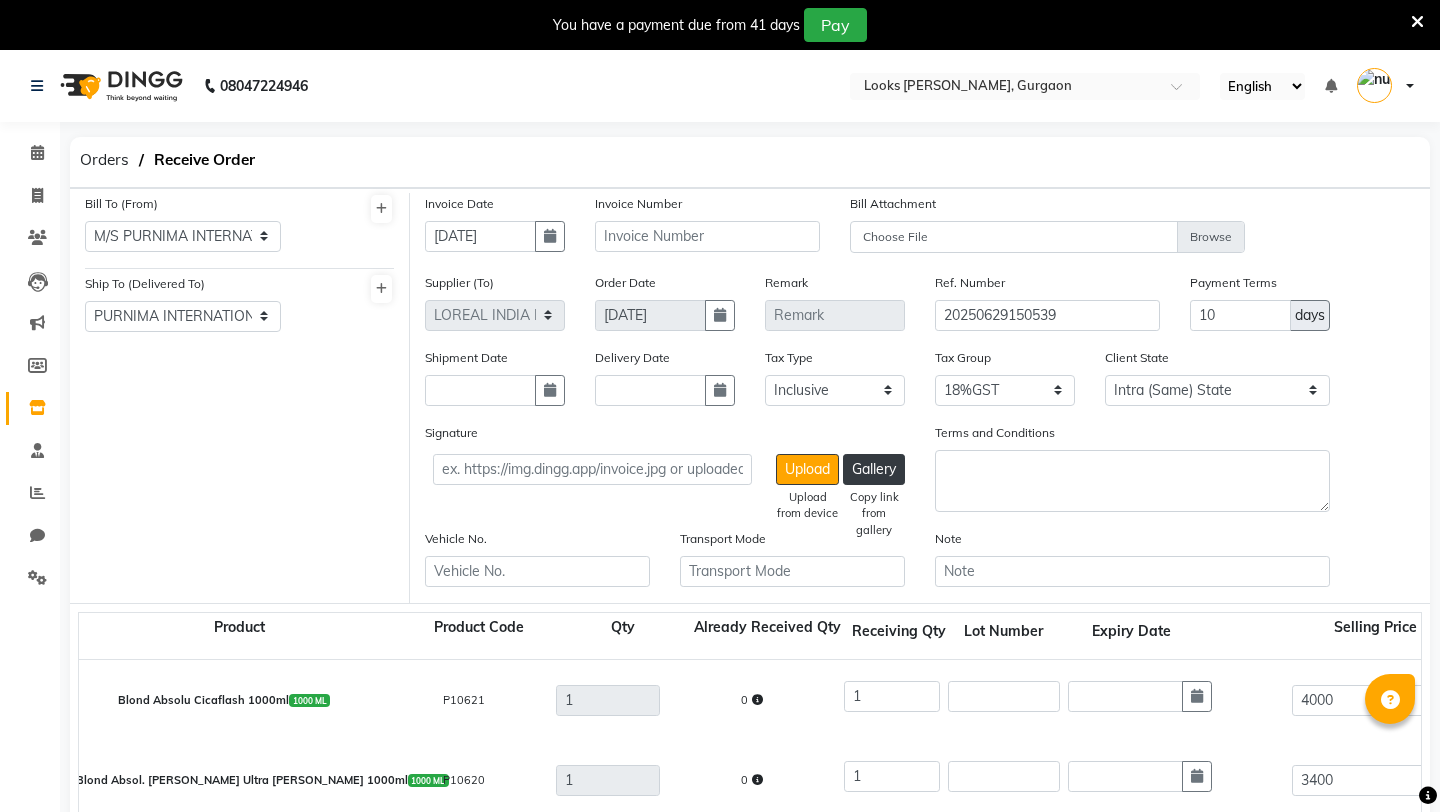 select on "1534" 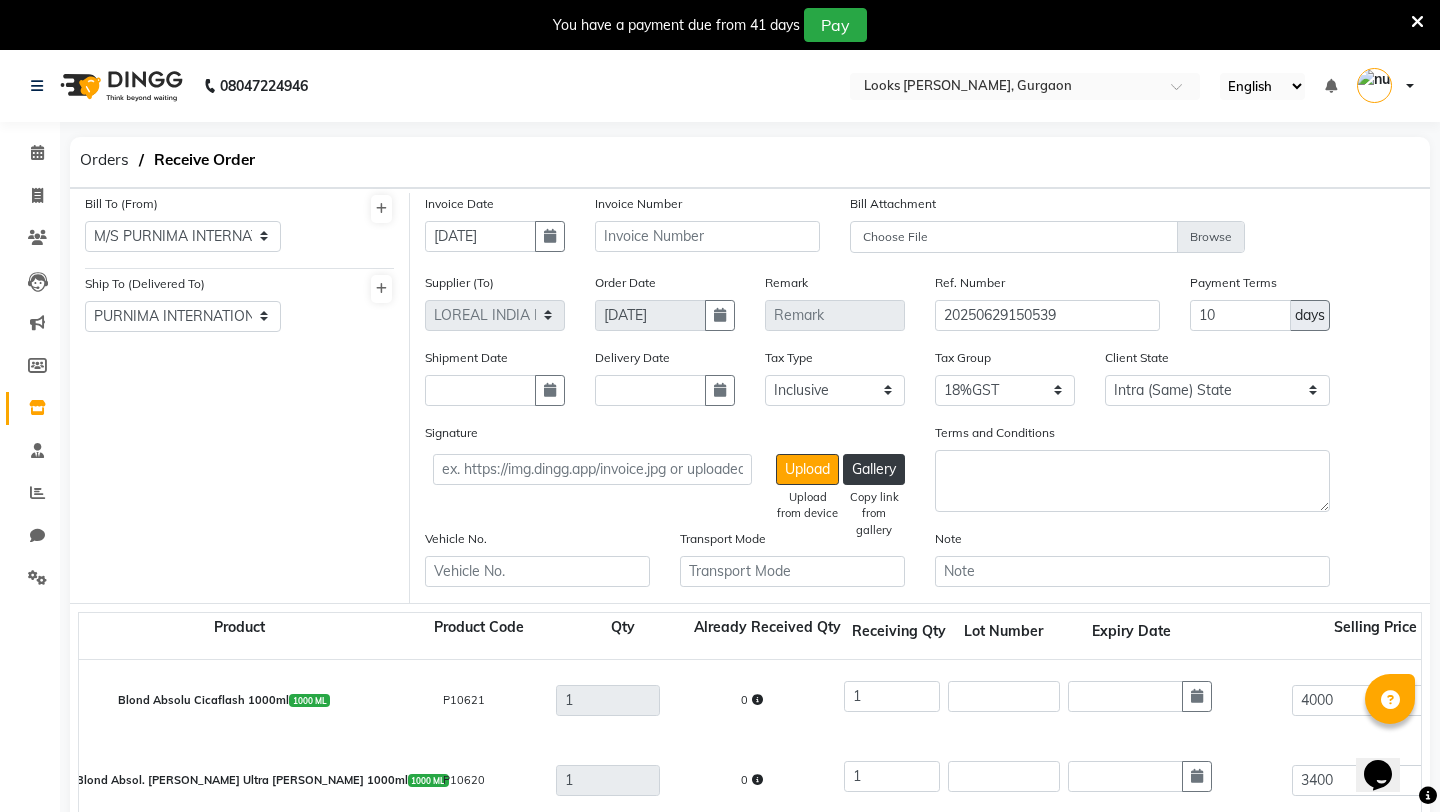 scroll, scrollTop: 340, scrollLeft: 0, axis: vertical 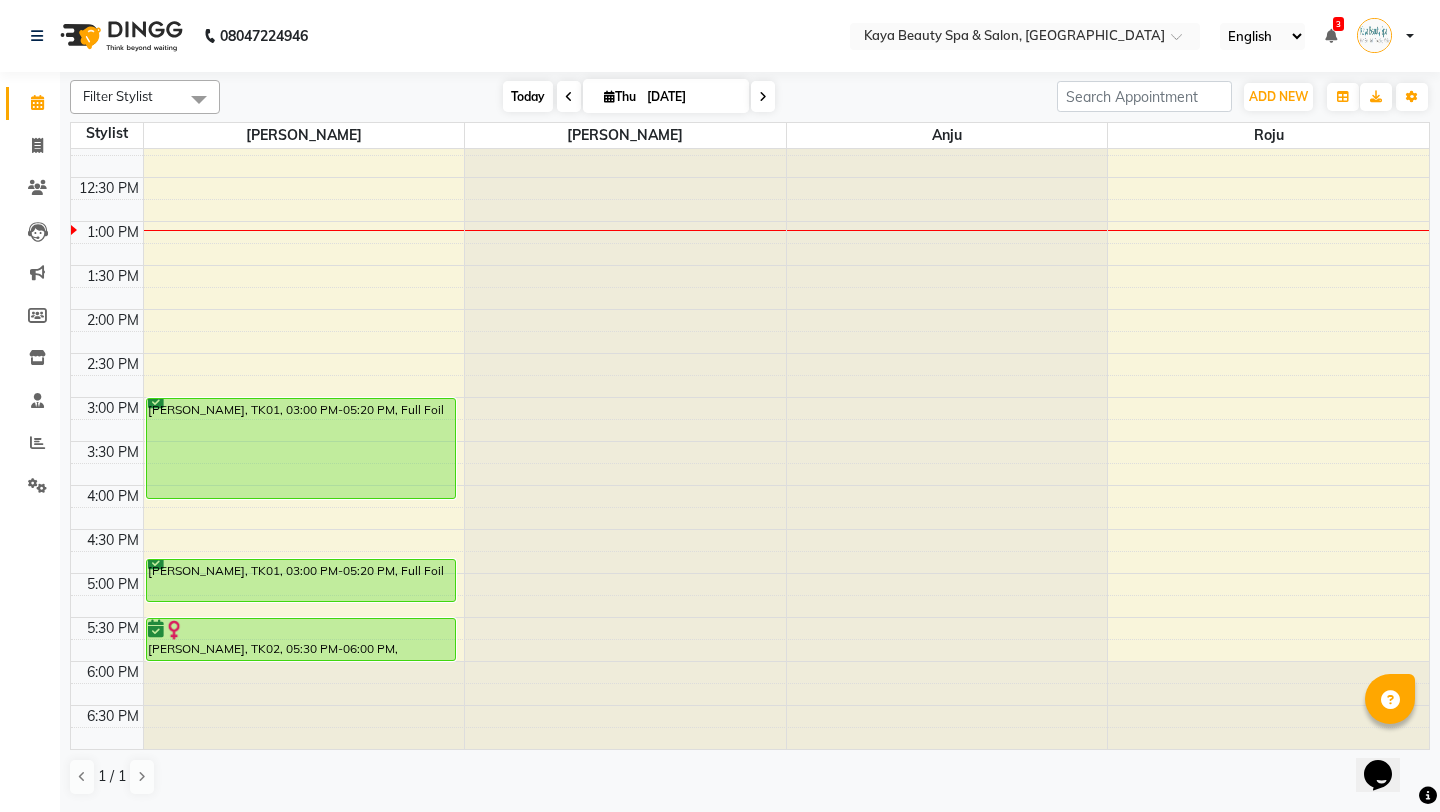 click on "Today" at bounding box center (528, 96) 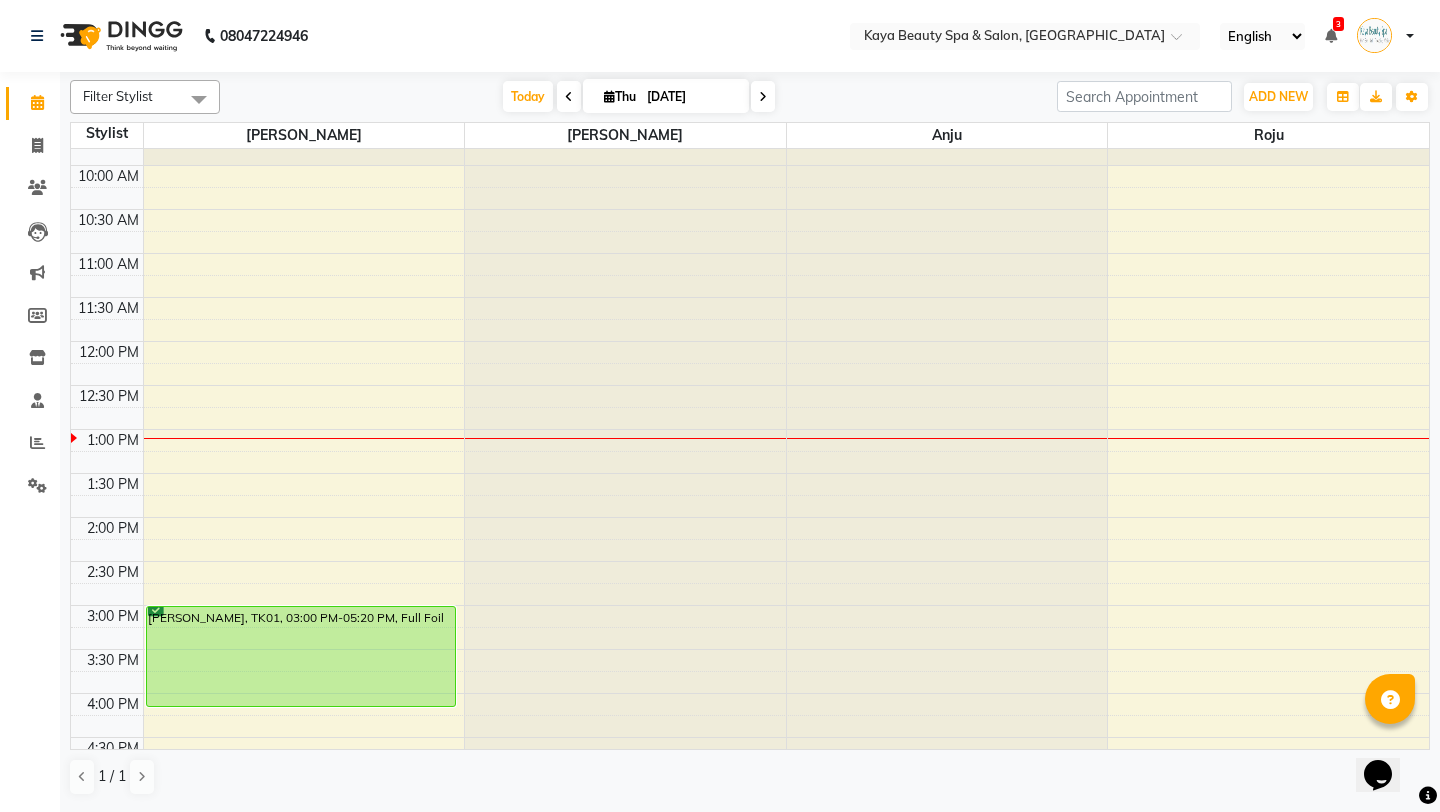 scroll, scrollTop: 279, scrollLeft: 0, axis: vertical 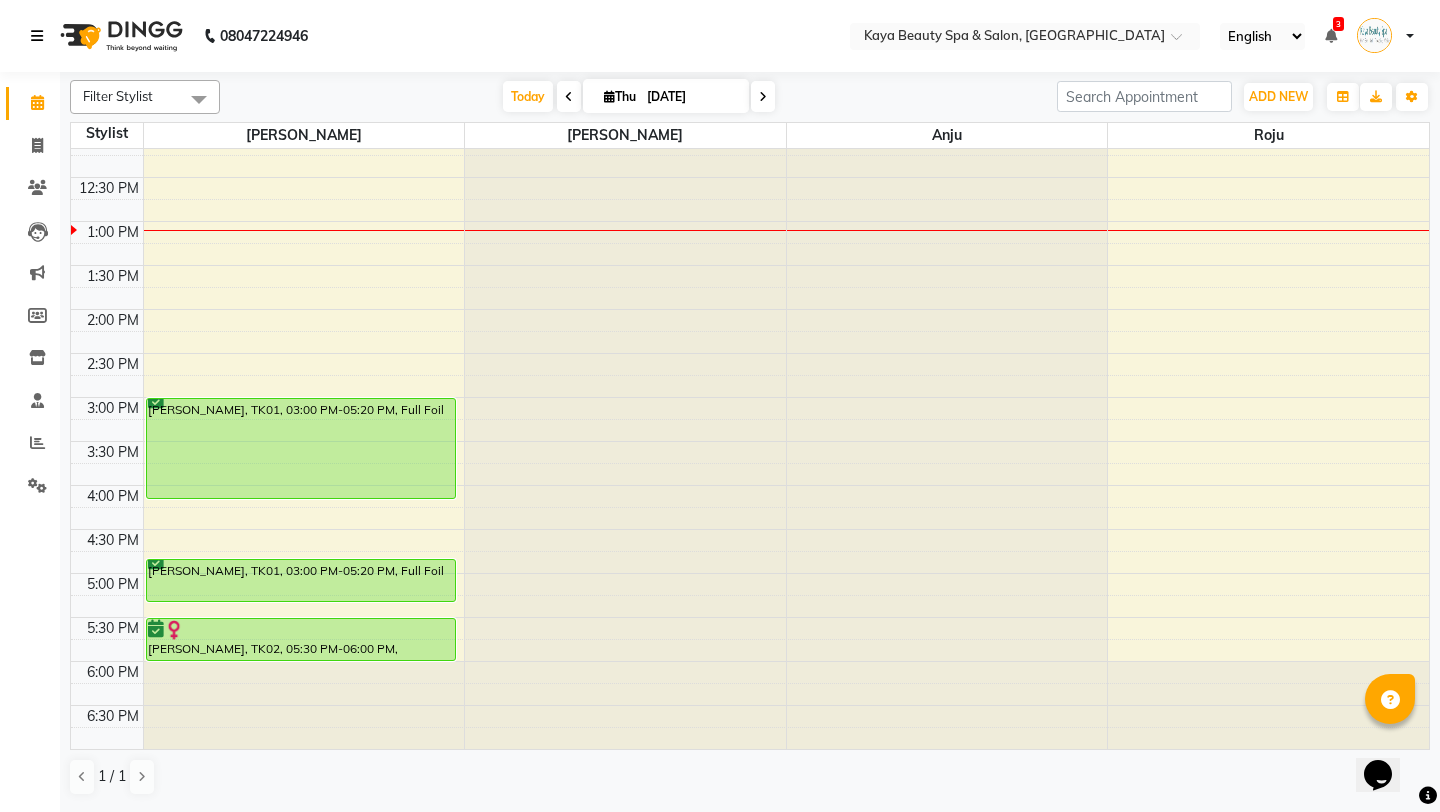 click at bounding box center (37, 36) 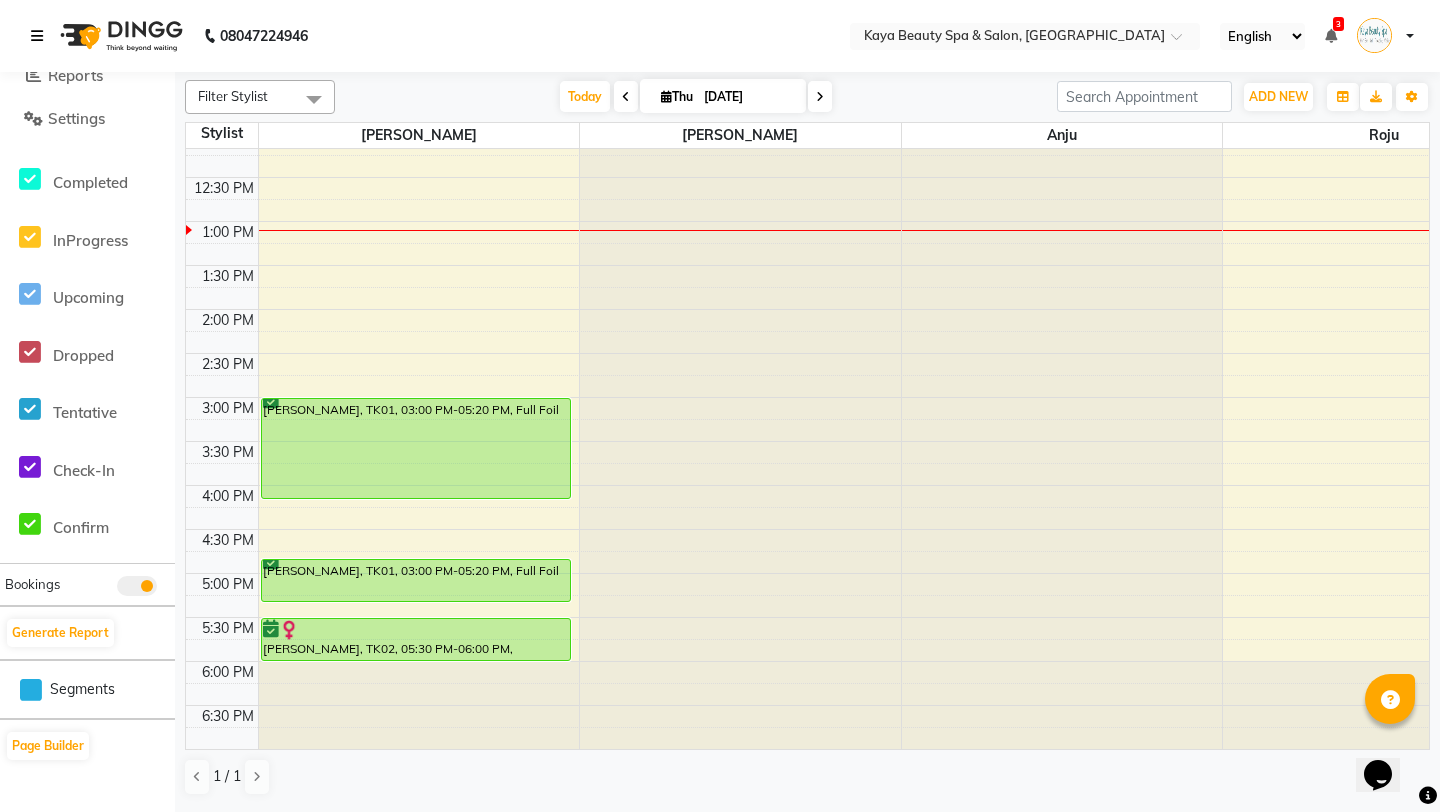 scroll, scrollTop: 0, scrollLeft: 0, axis: both 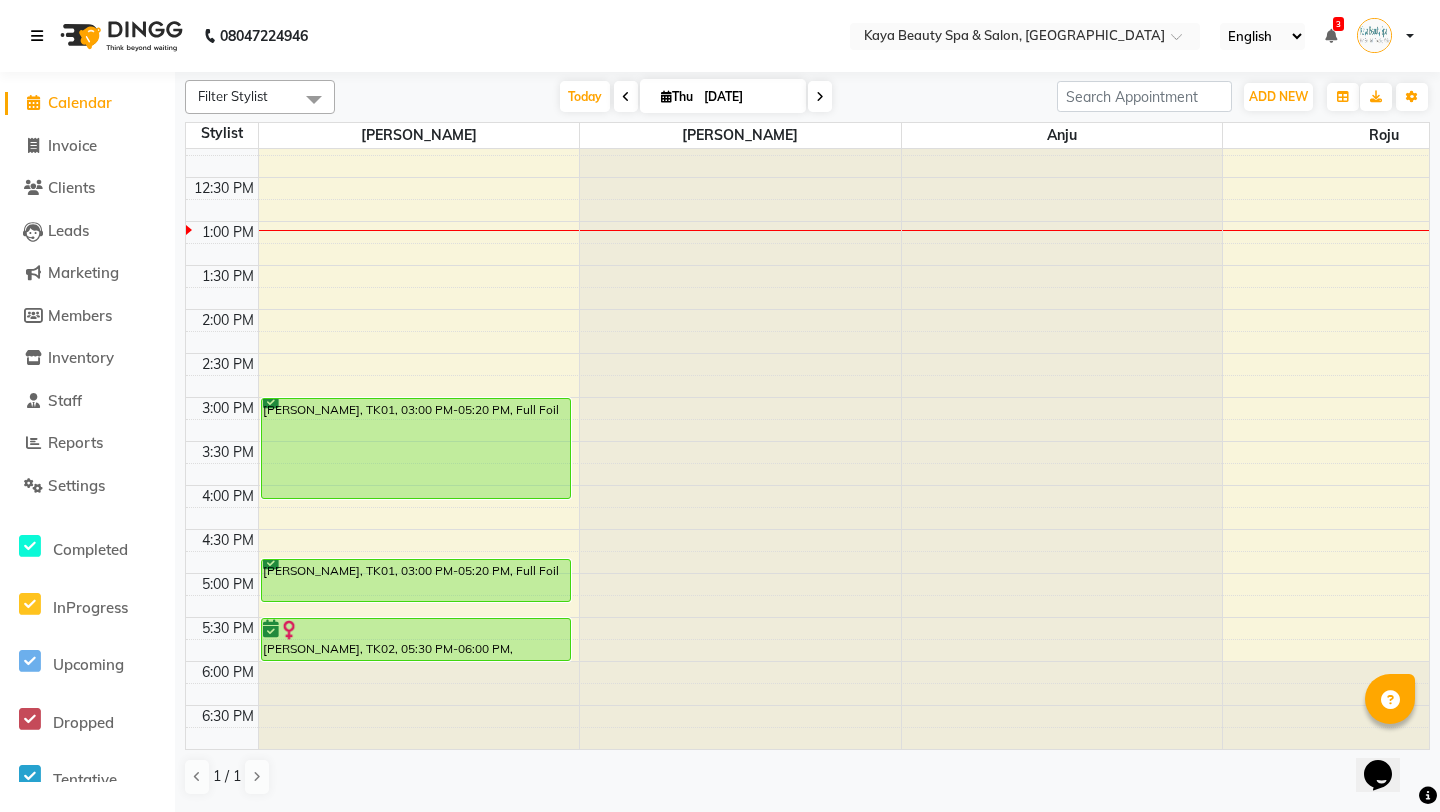 click at bounding box center (37, 36) 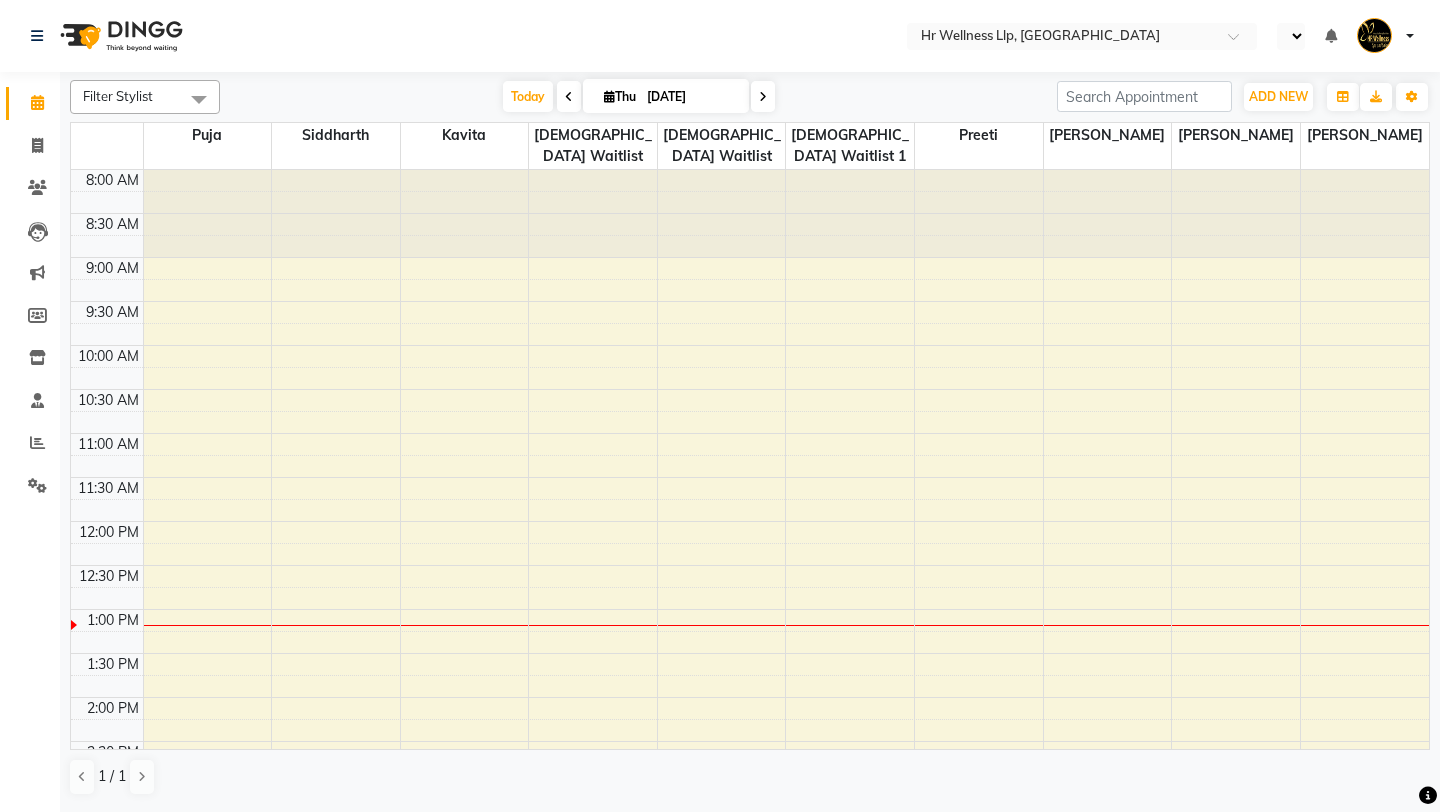 scroll, scrollTop: 0, scrollLeft: 0, axis: both 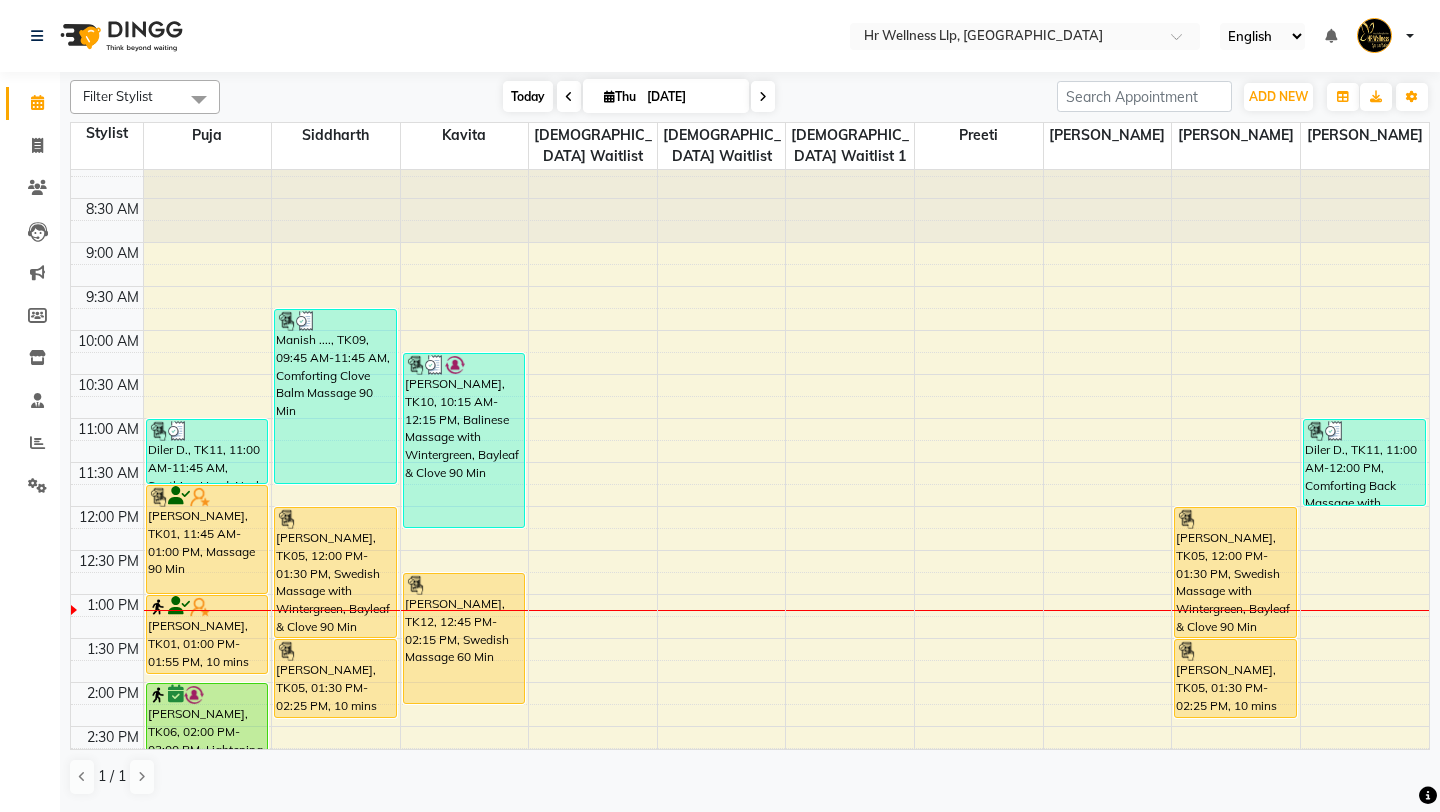 click on "Today" at bounding box center [528, 96] 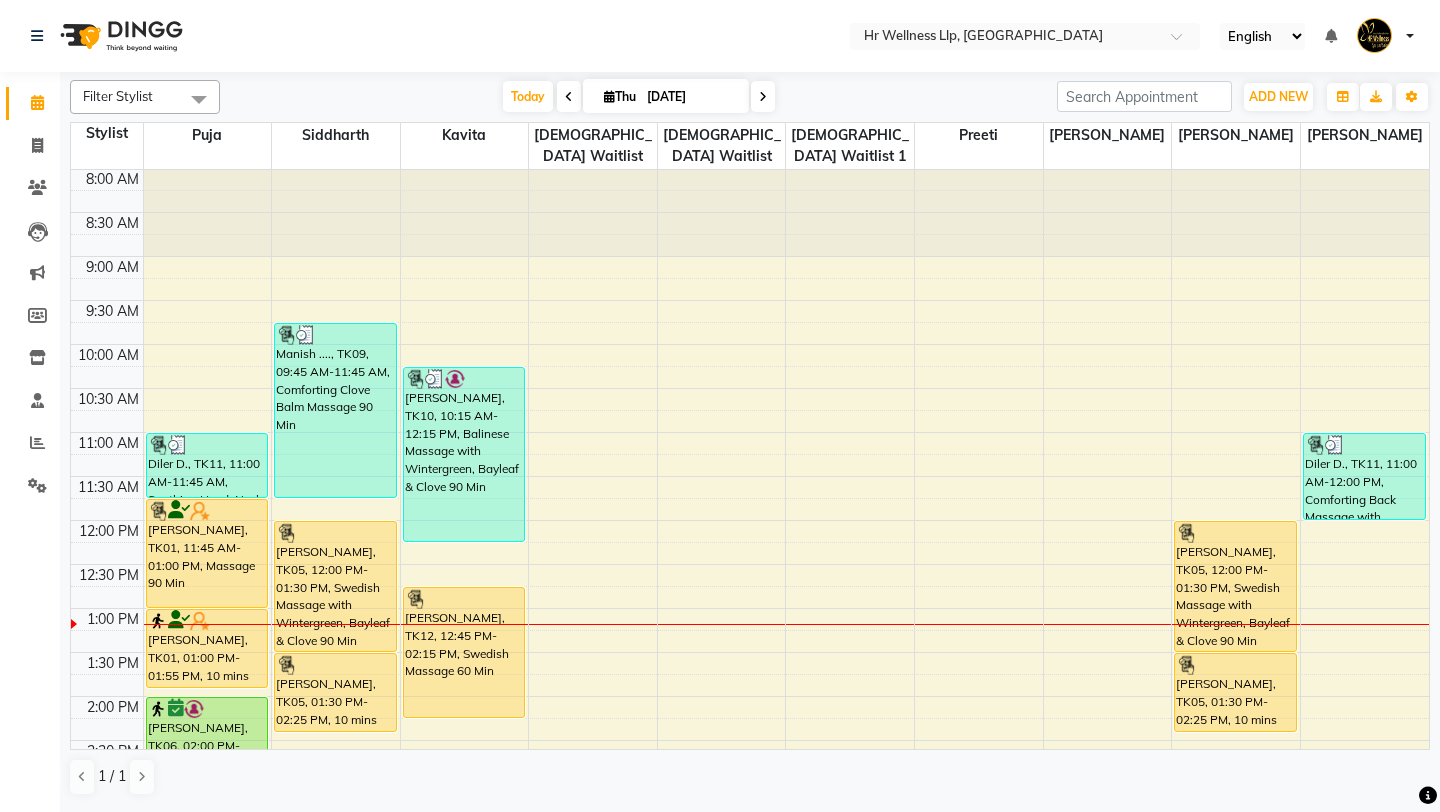 scroll, scrollTop: 0, scrollLeft: 0, axis: both 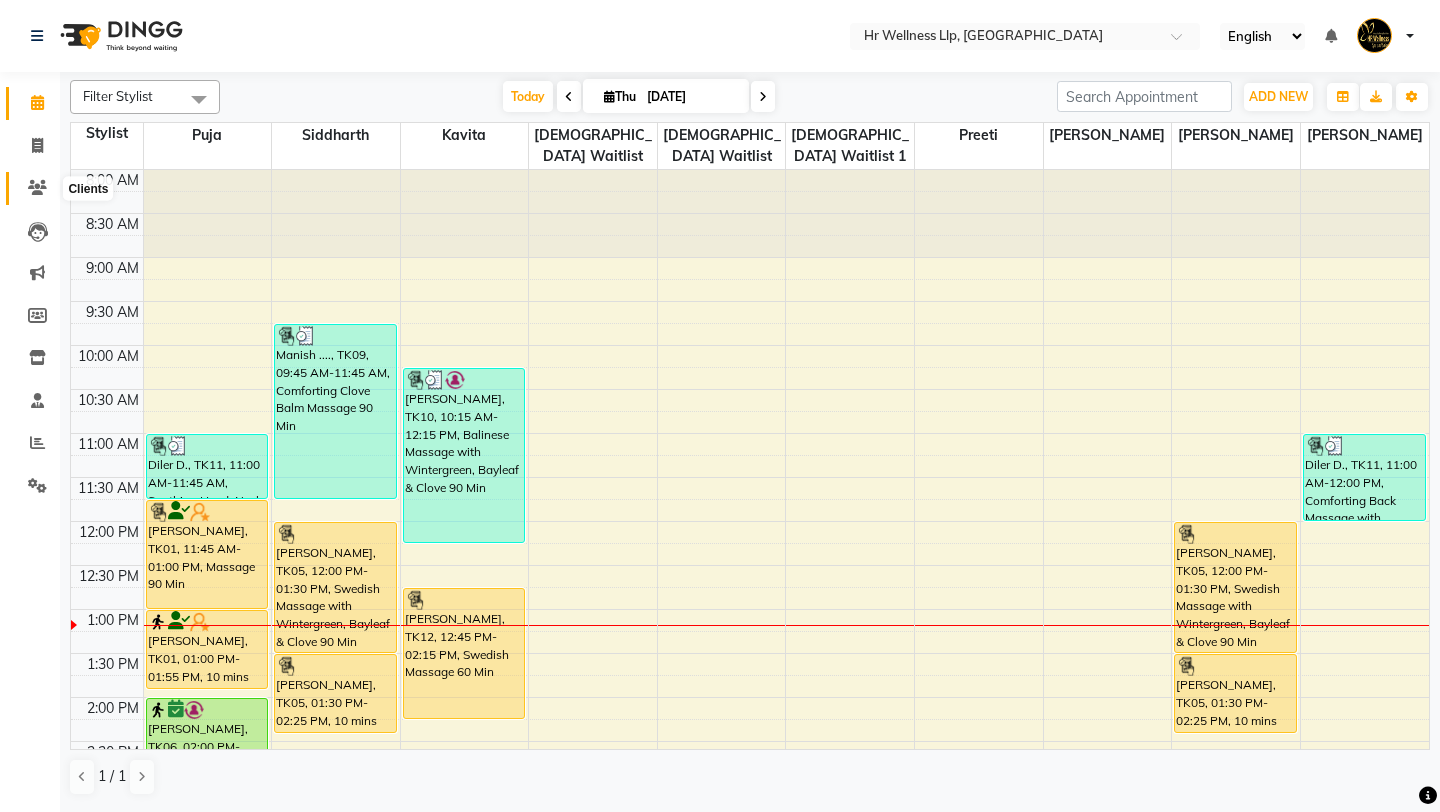 click 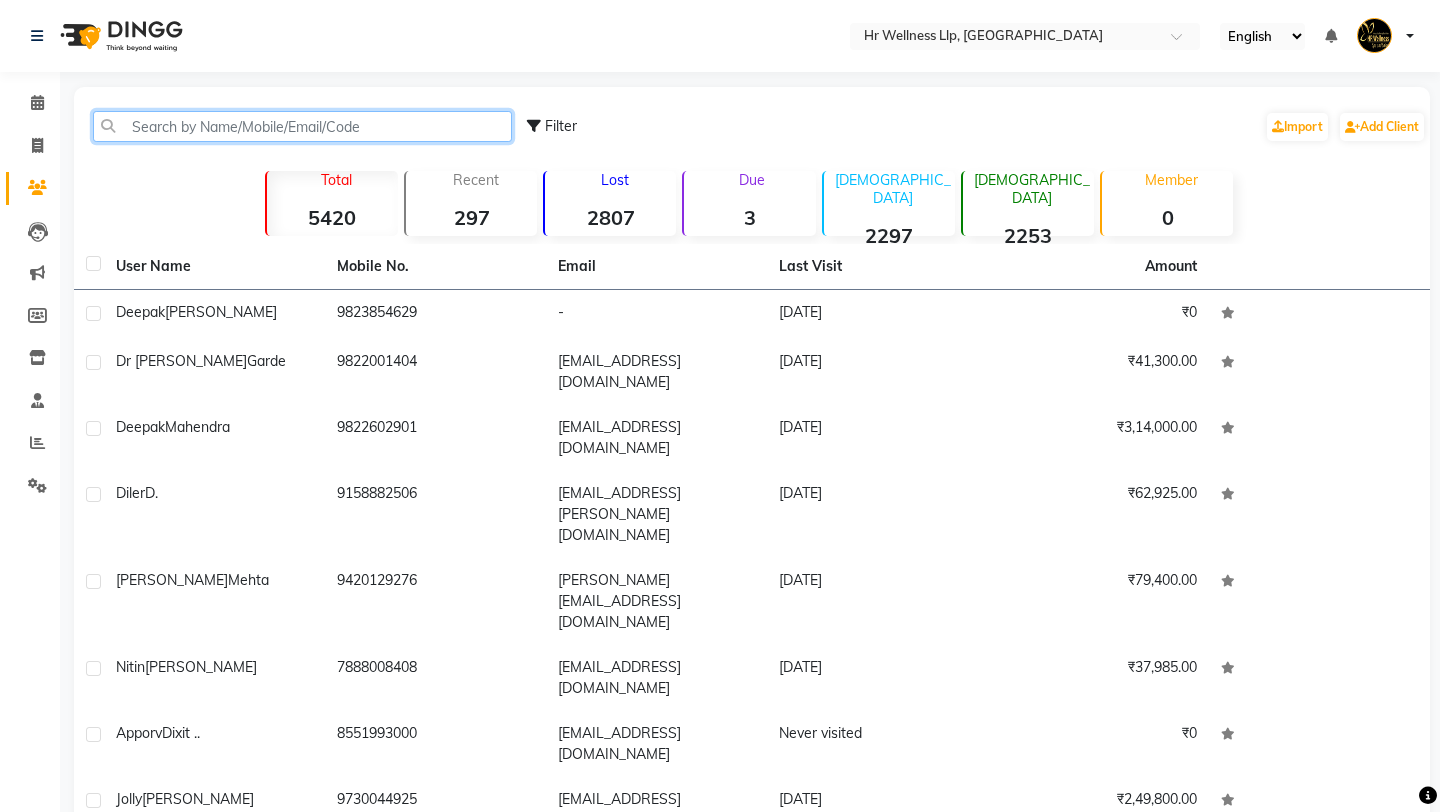 click 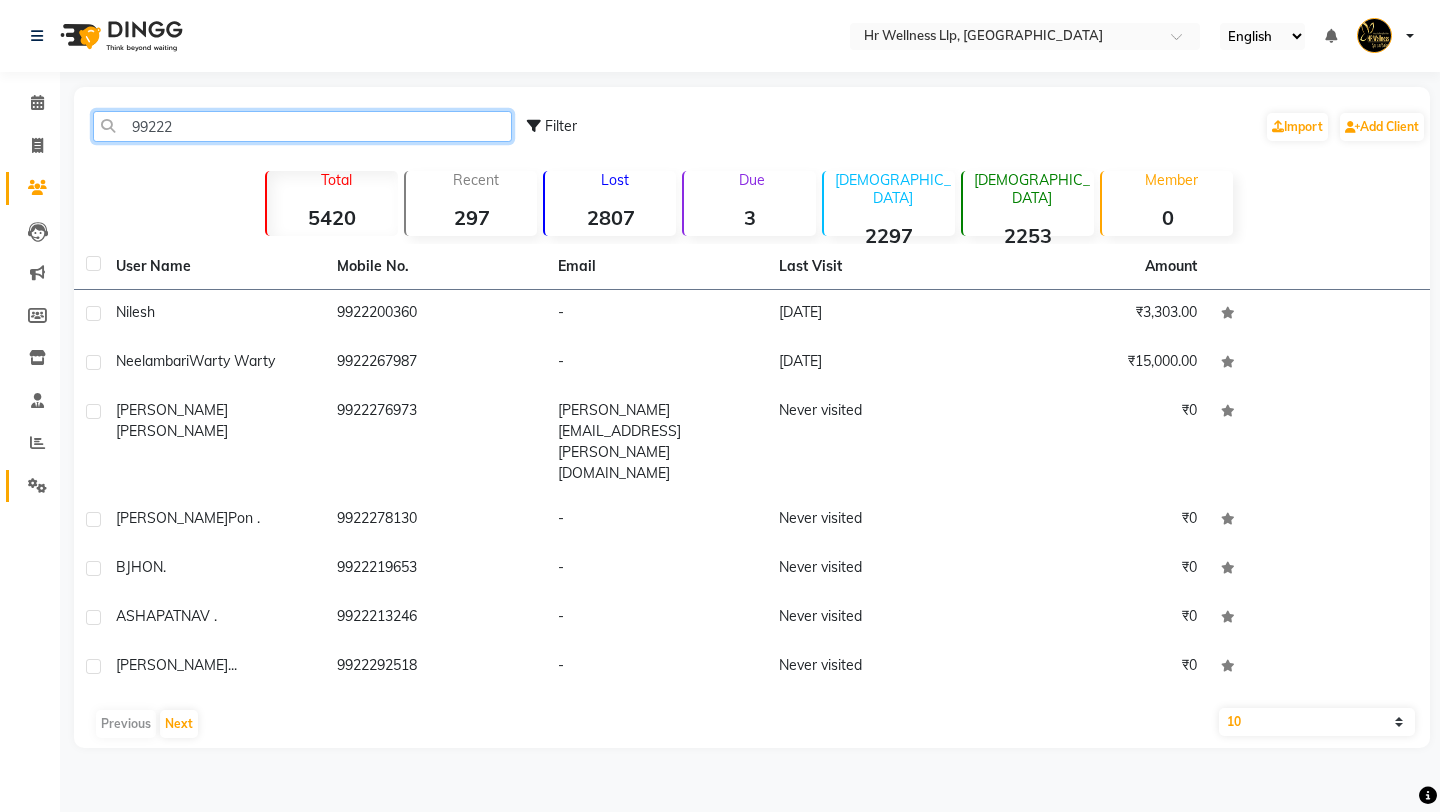 type on "99222" 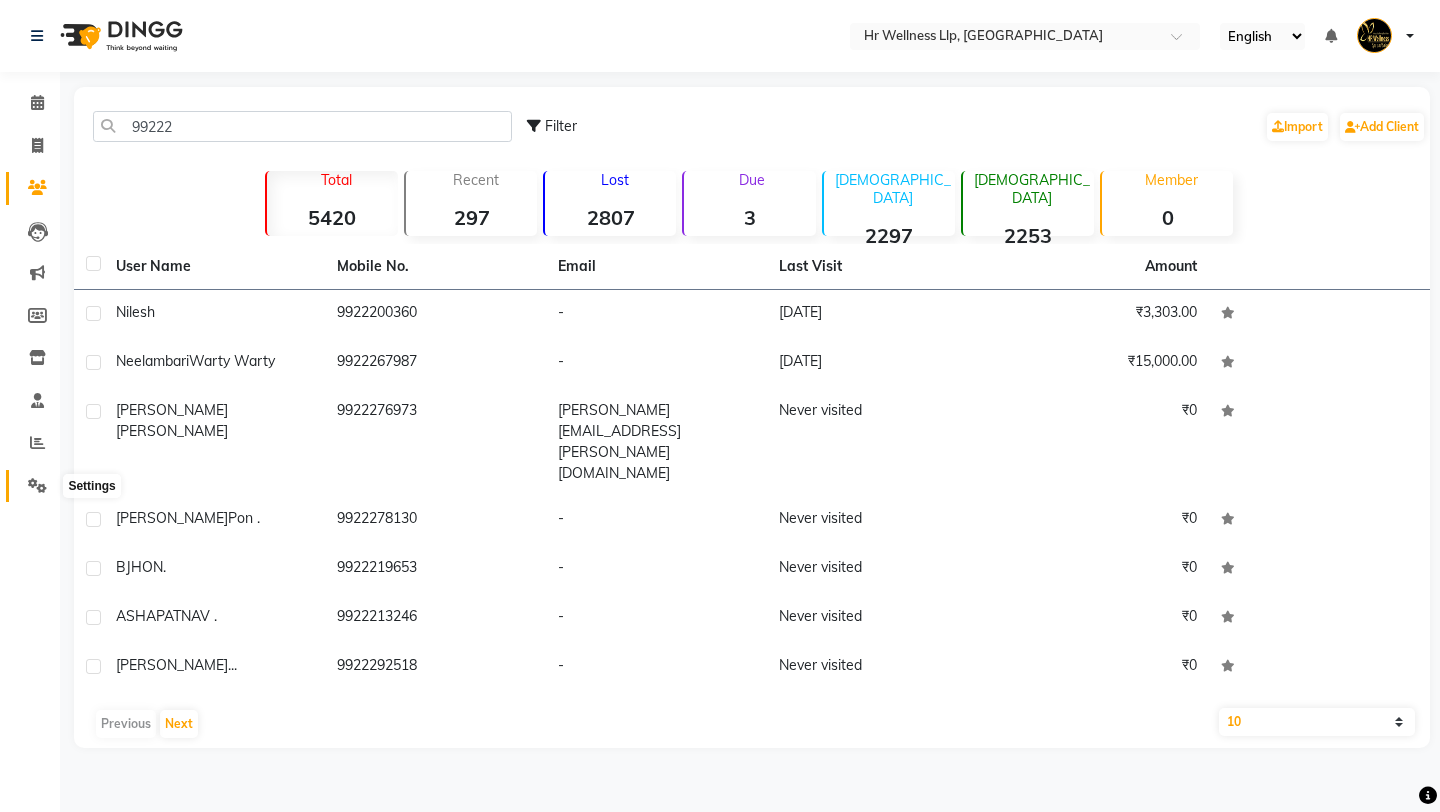 click 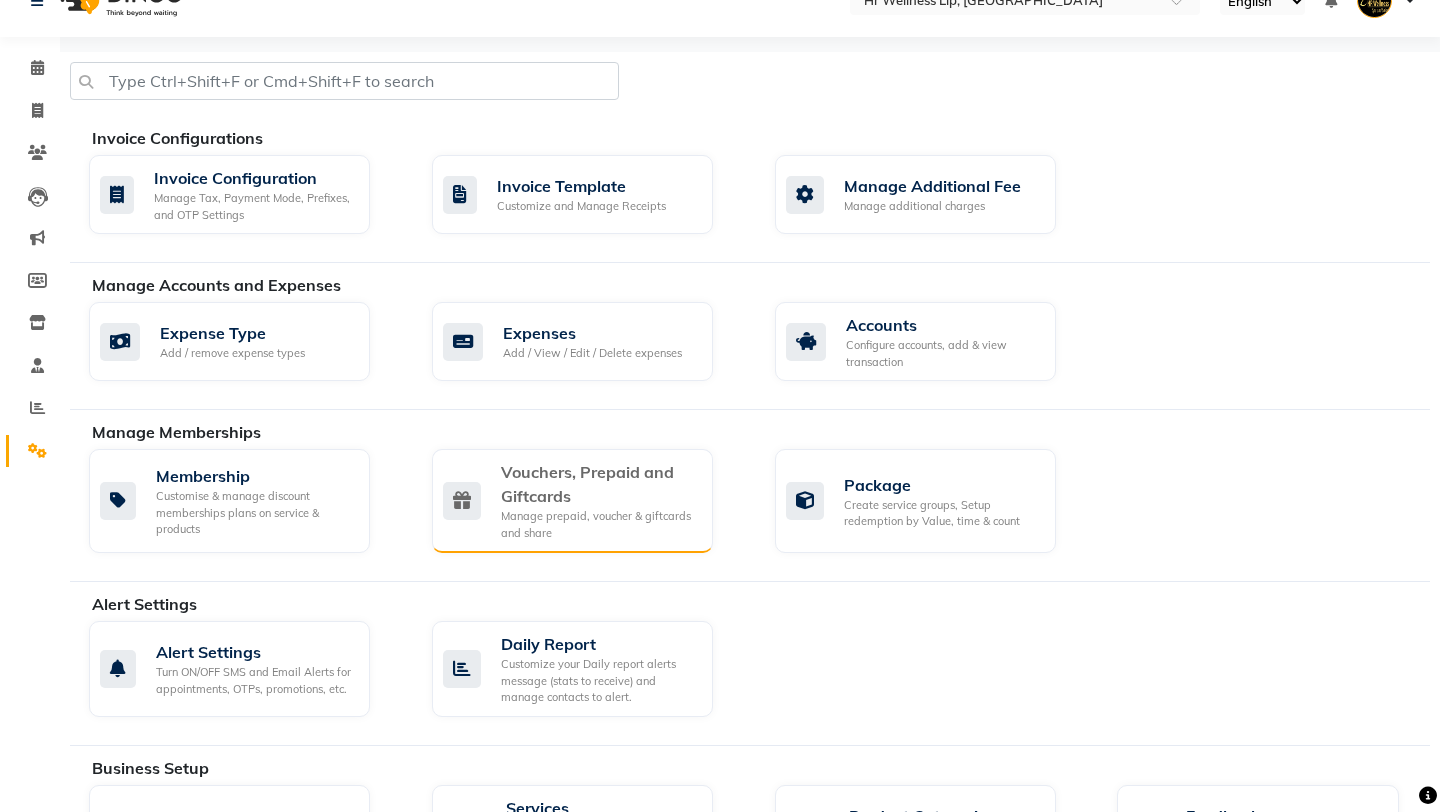 scroll, scrollTop: 0, scrollLeft: 0, axis: both 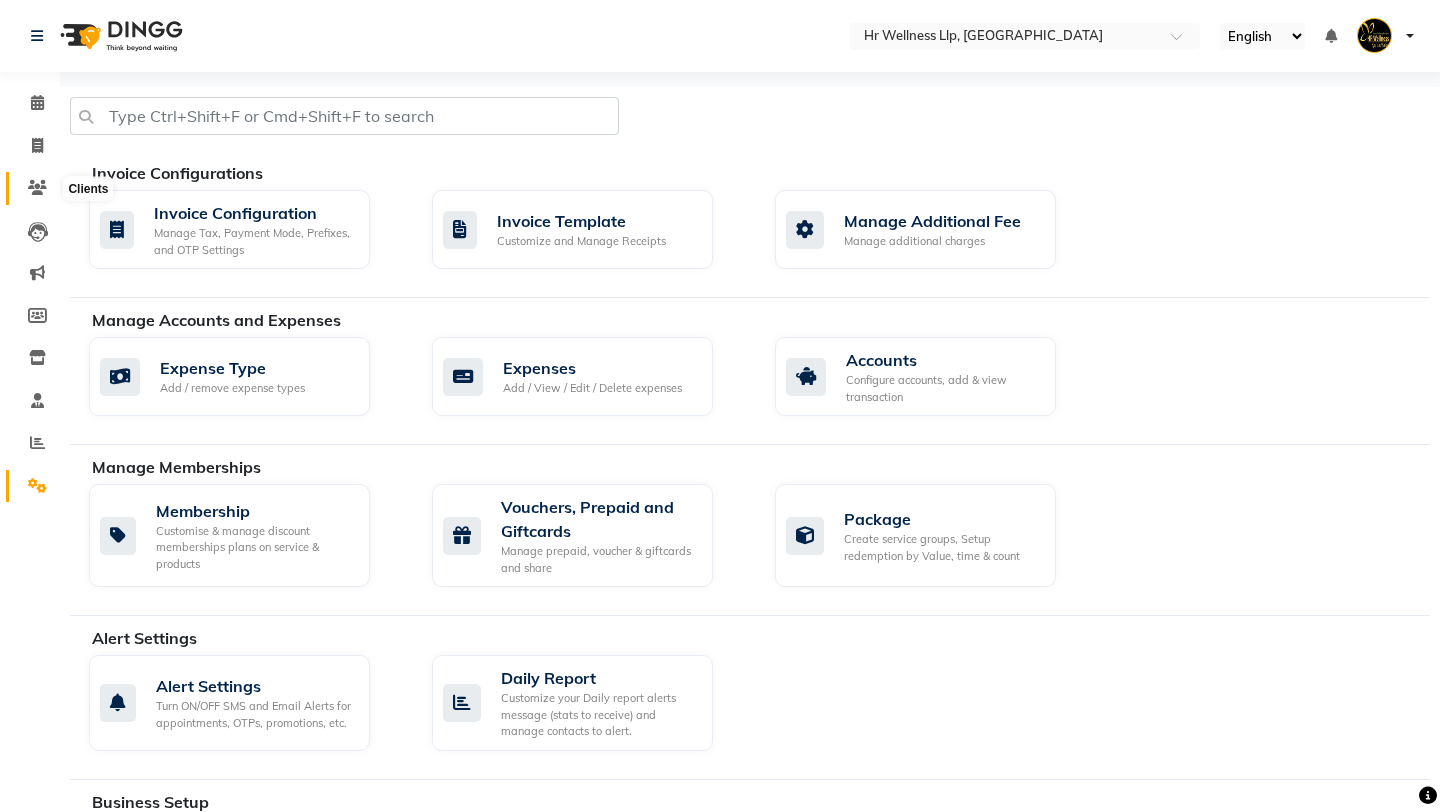 click 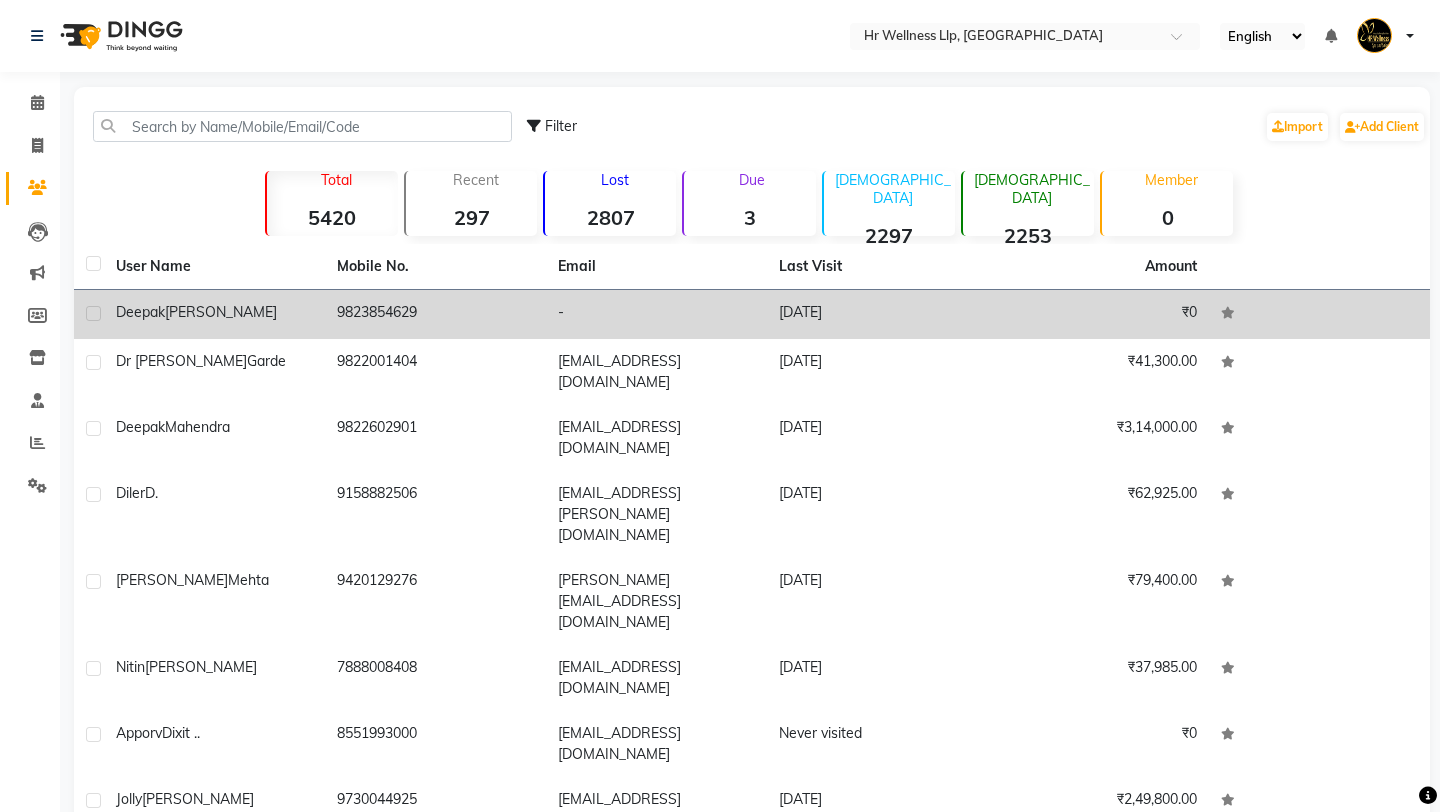 click on "deepak  mahendra" 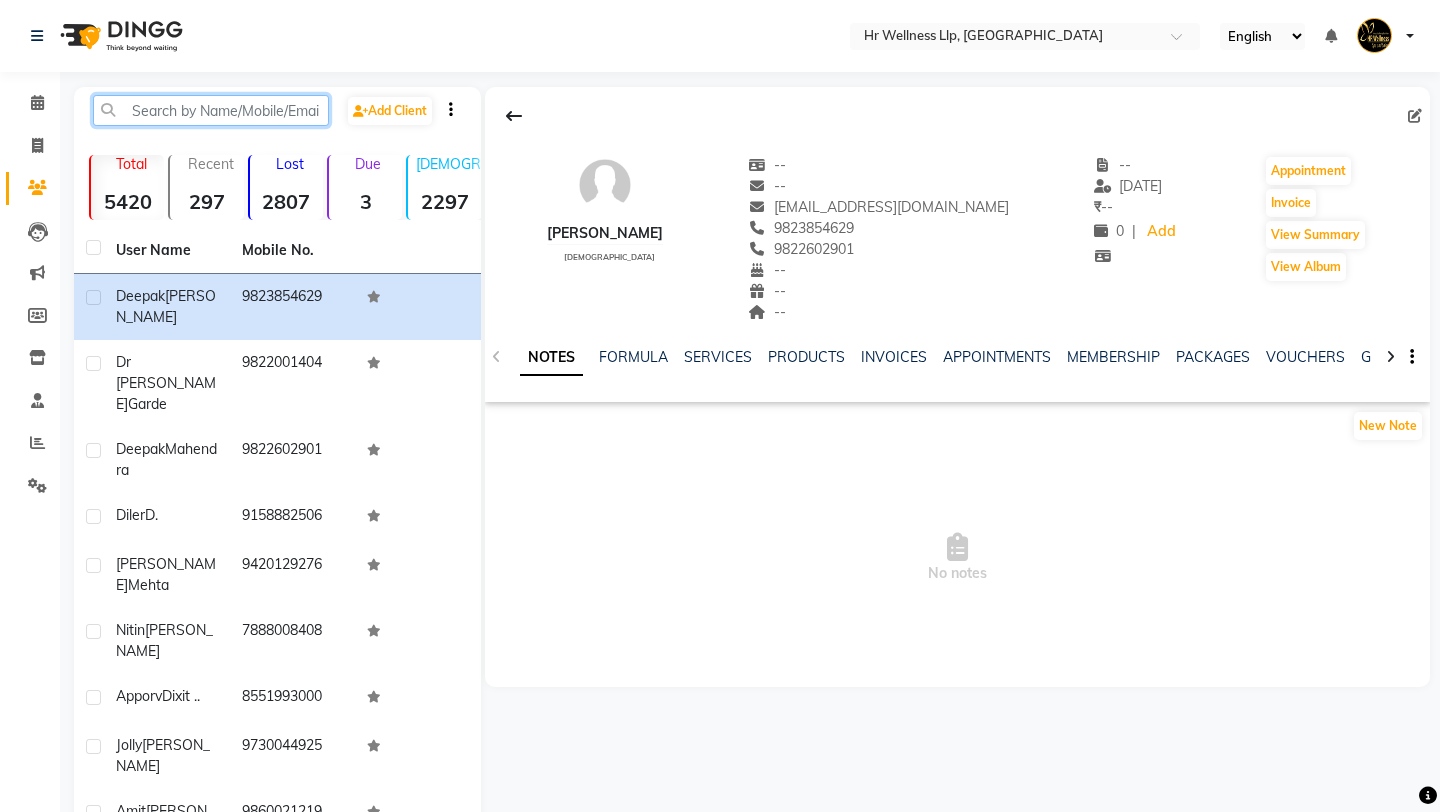 click 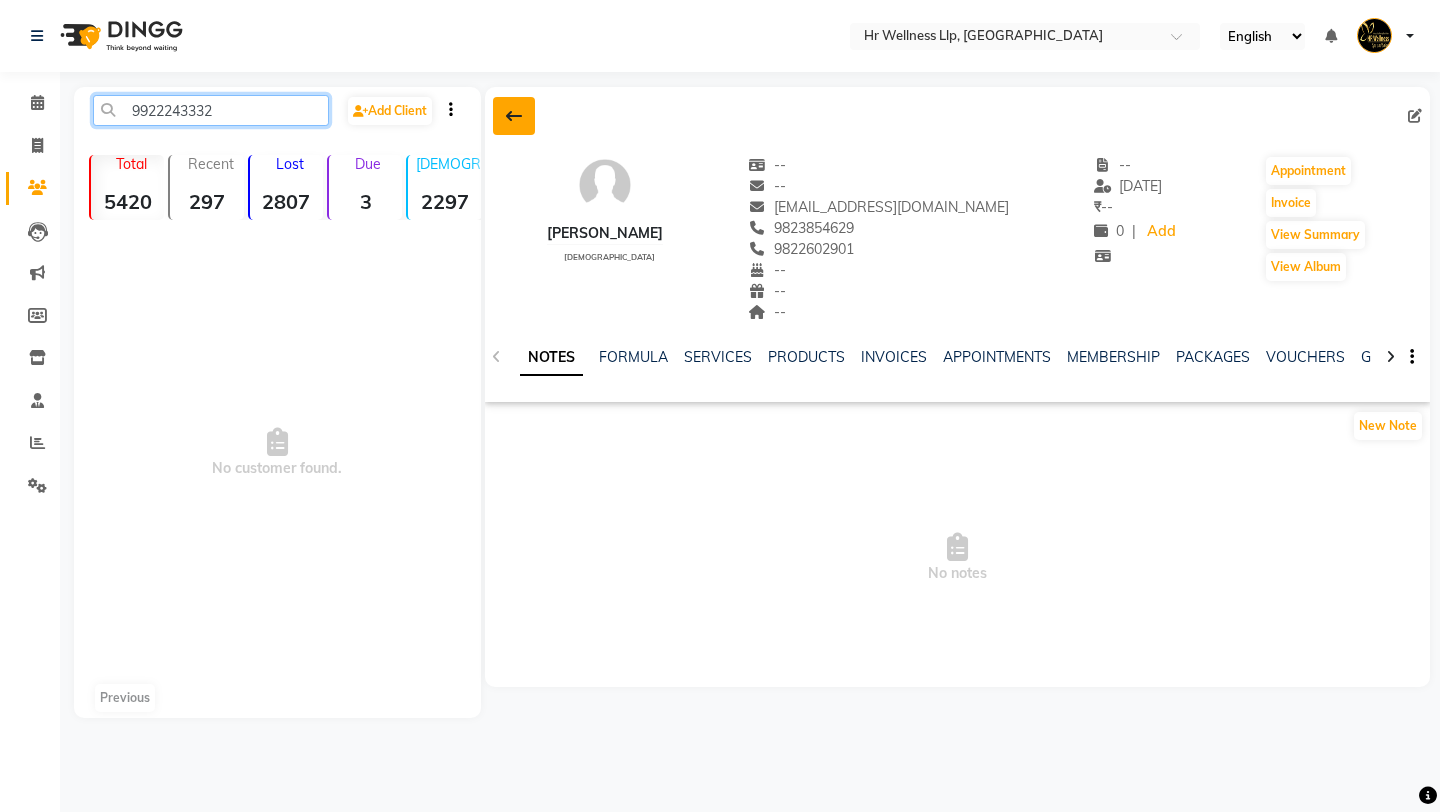 type on "9922243332" 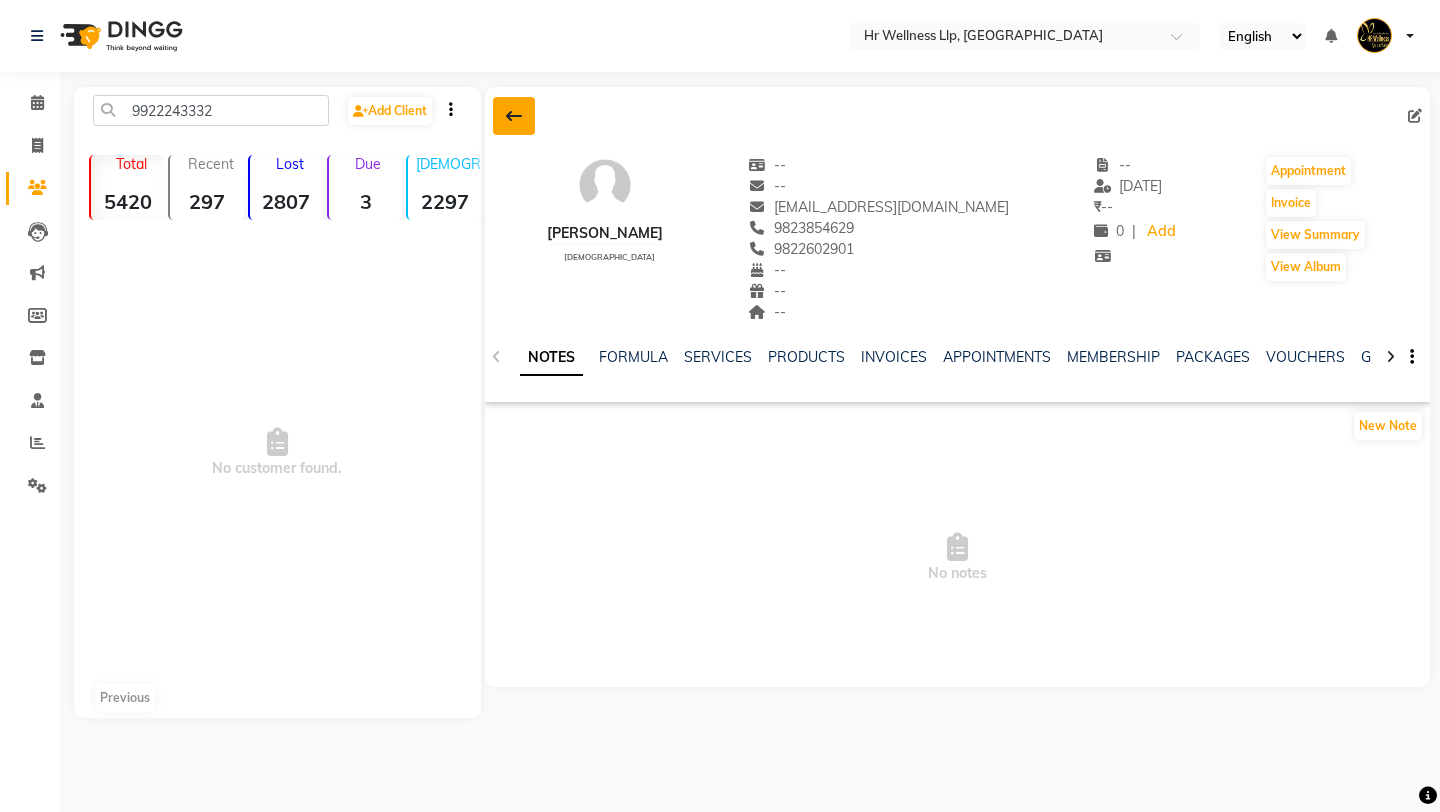 click 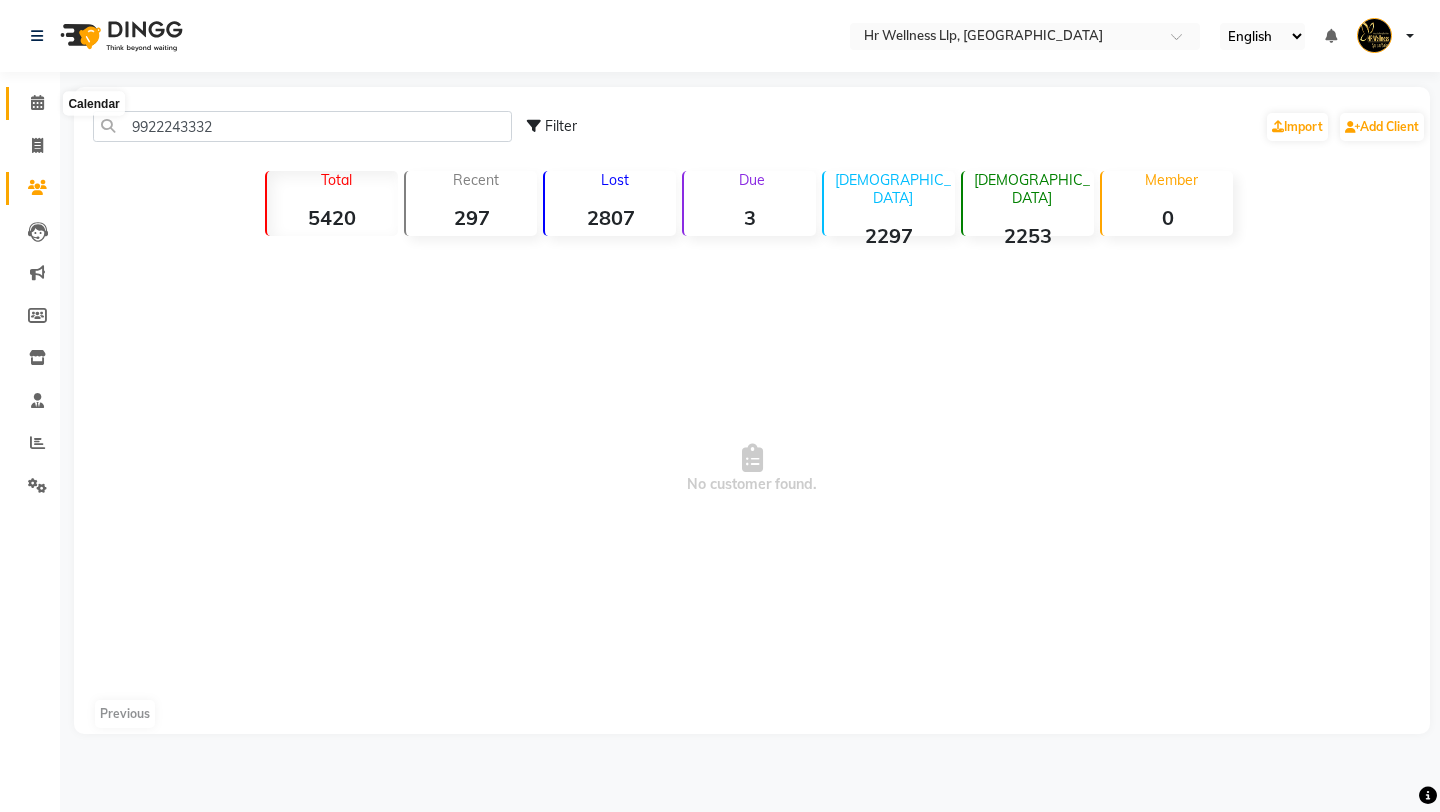 click 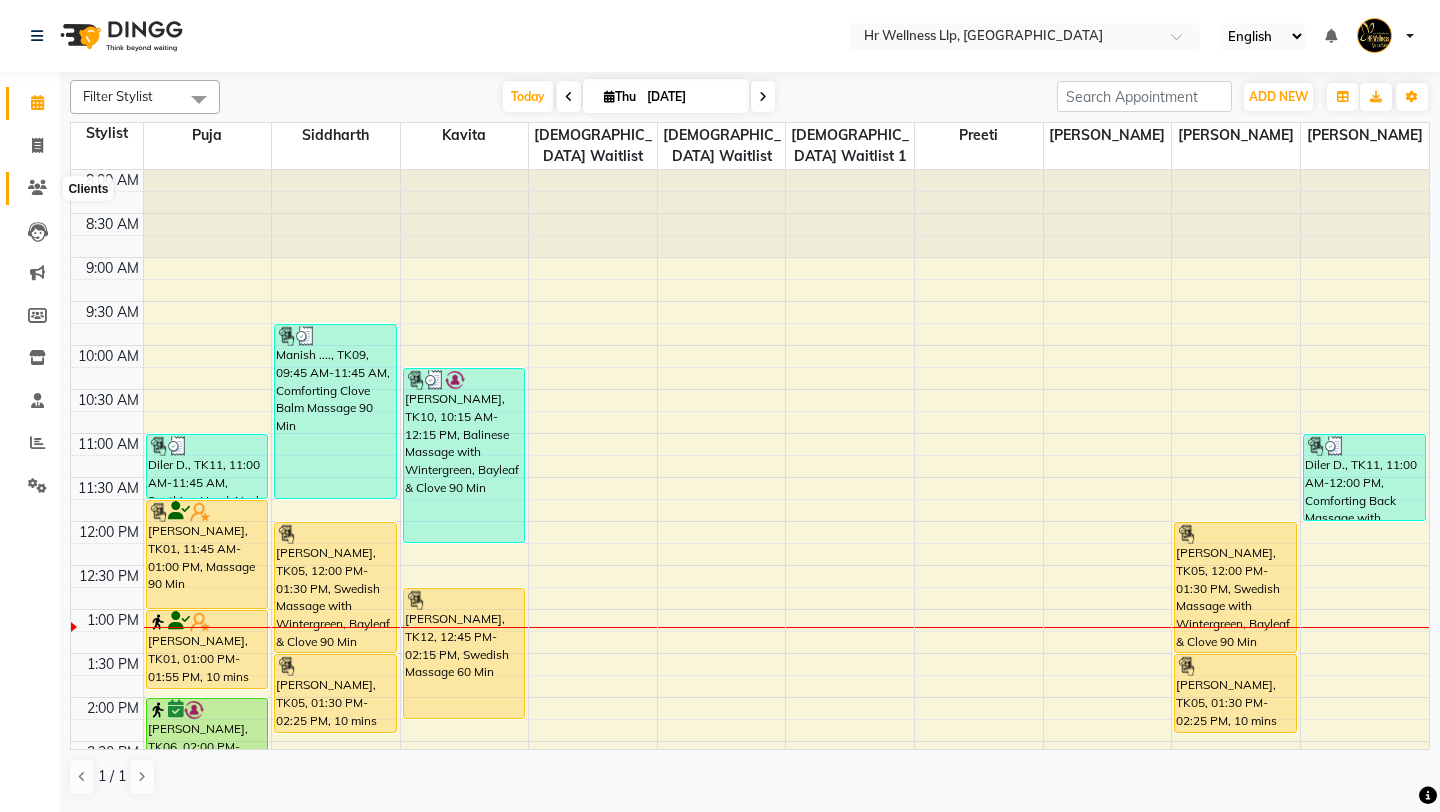 click 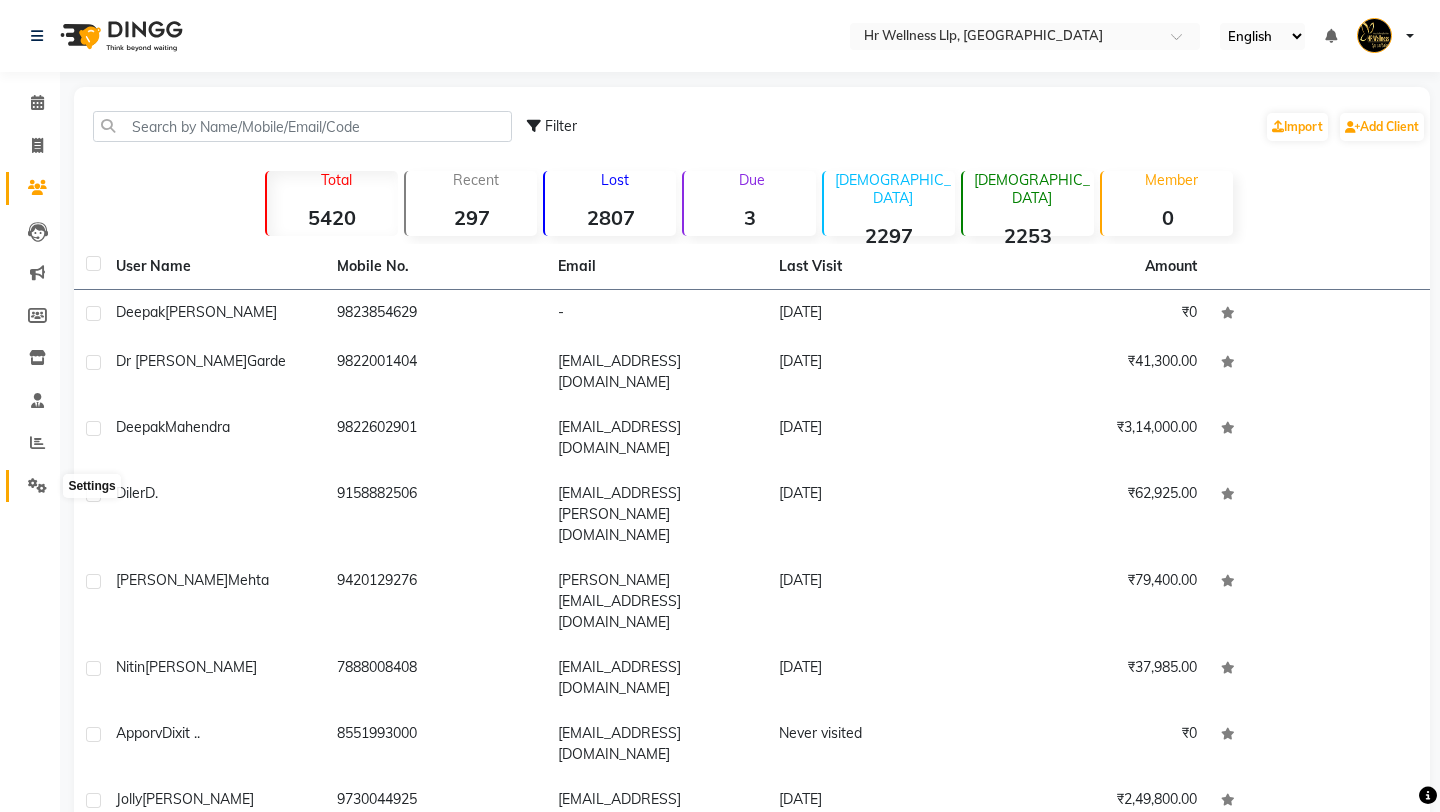 click 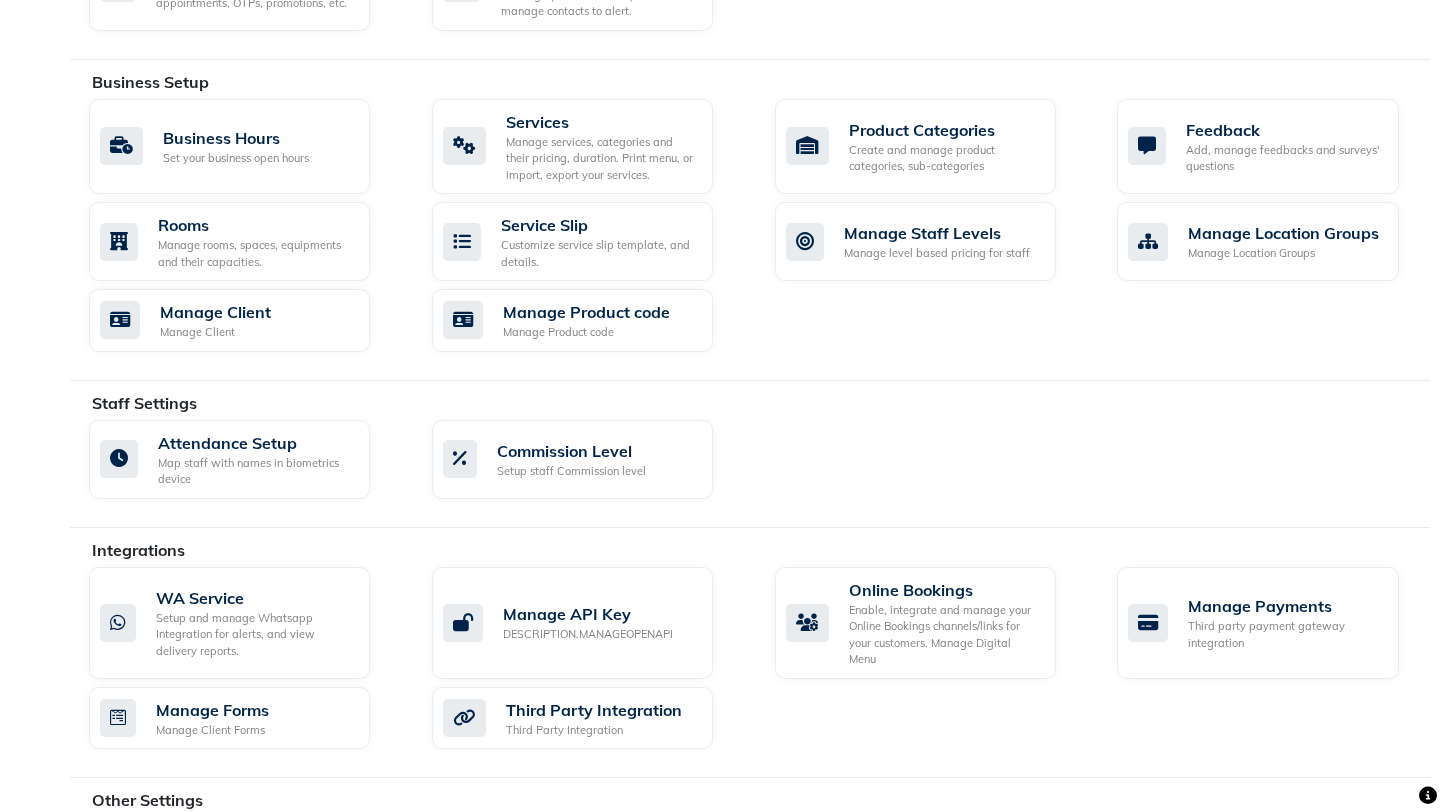 scroll, scrollTop: 613, scrollLeft: 0, axis: vertical 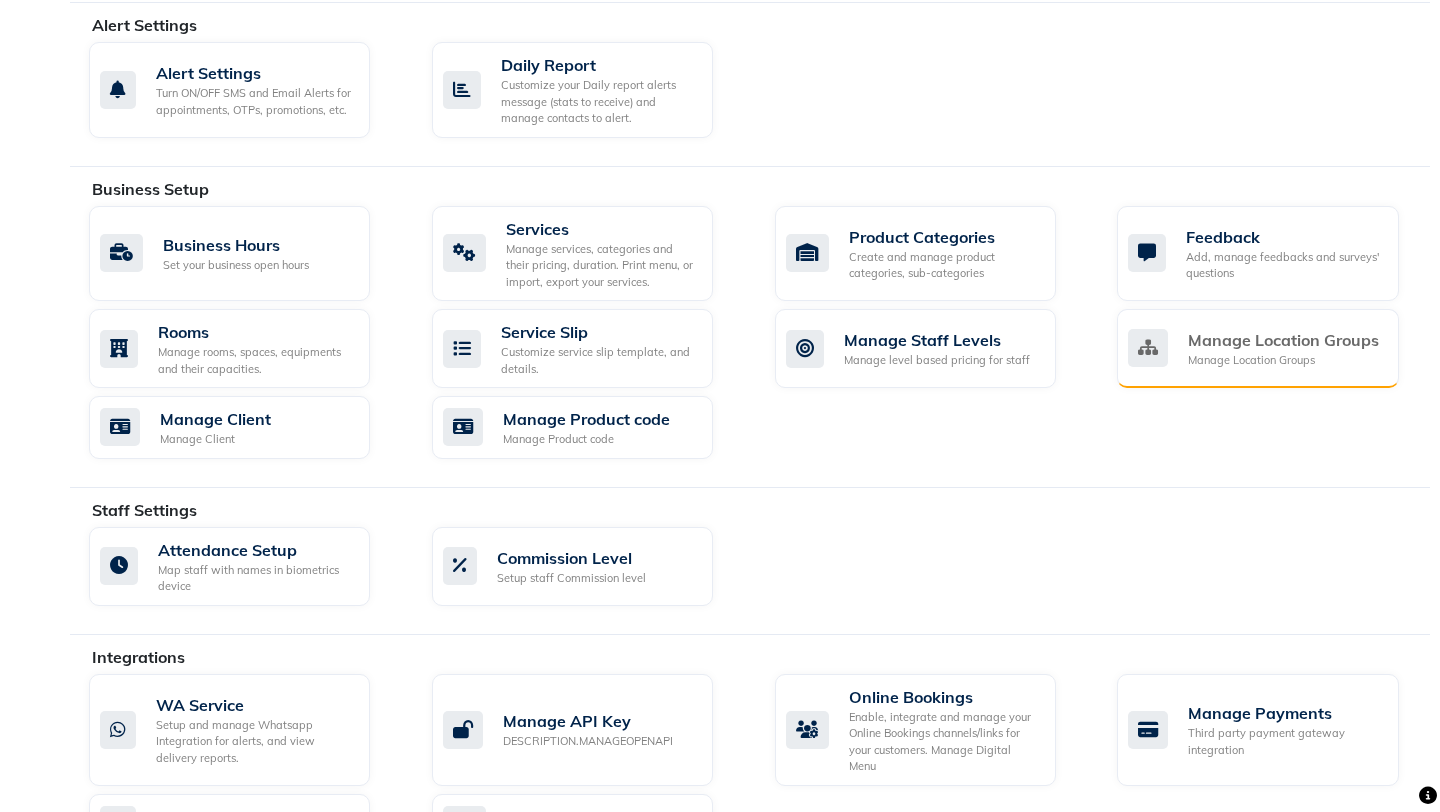 click on "Manage Location Groups Manage Location Groups" 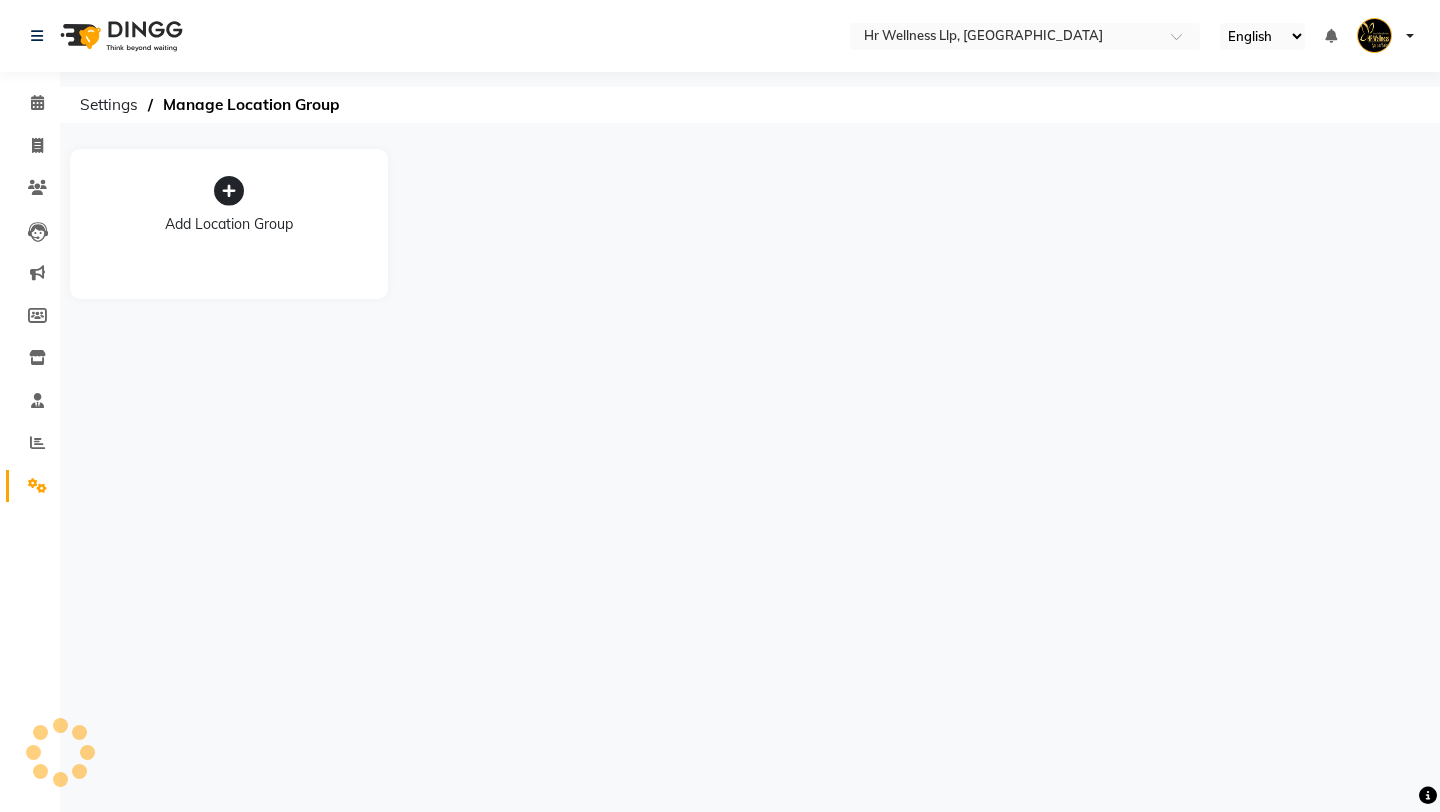 scroll, scrollTop: 0, scrollLeft: 0, axis: both 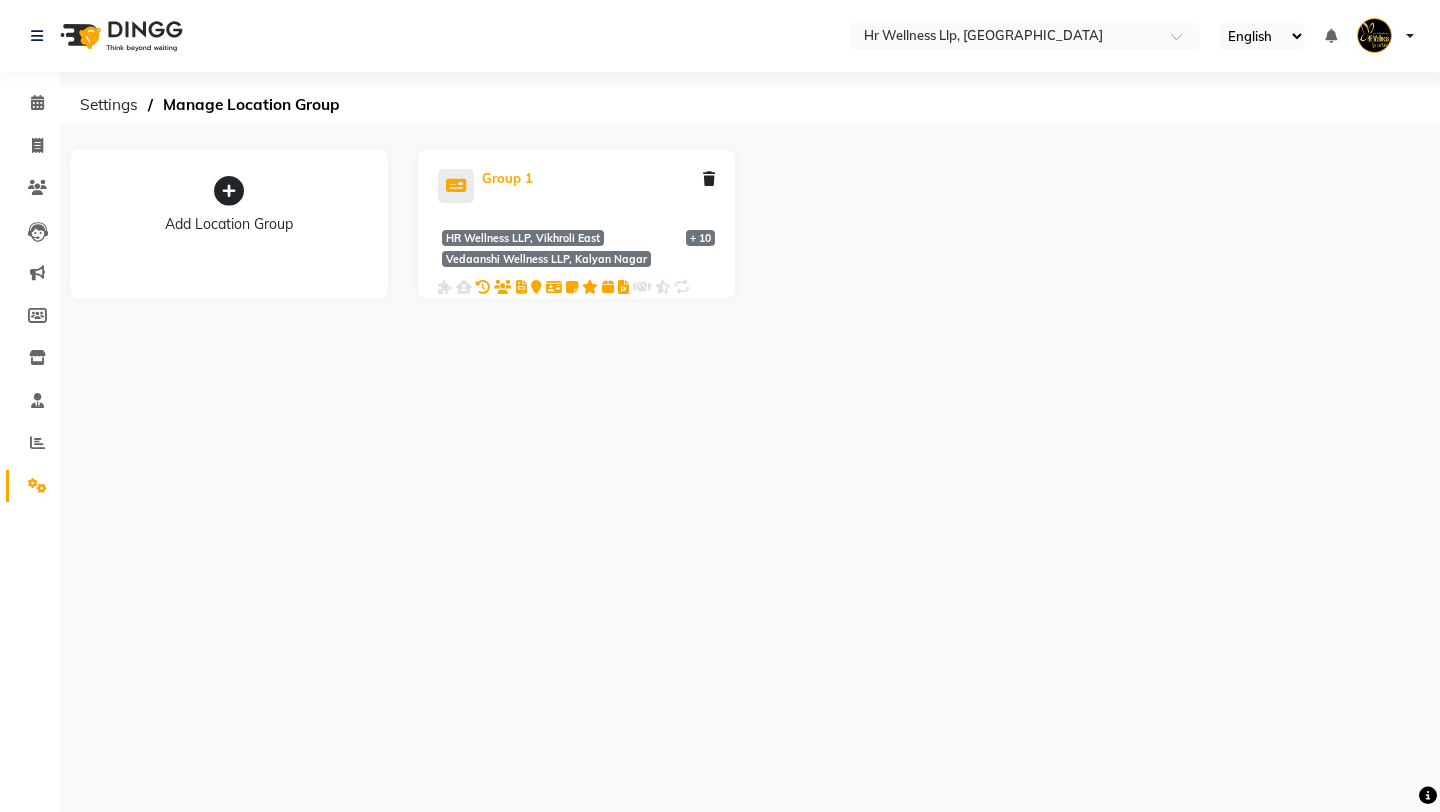 click on "Group 1" 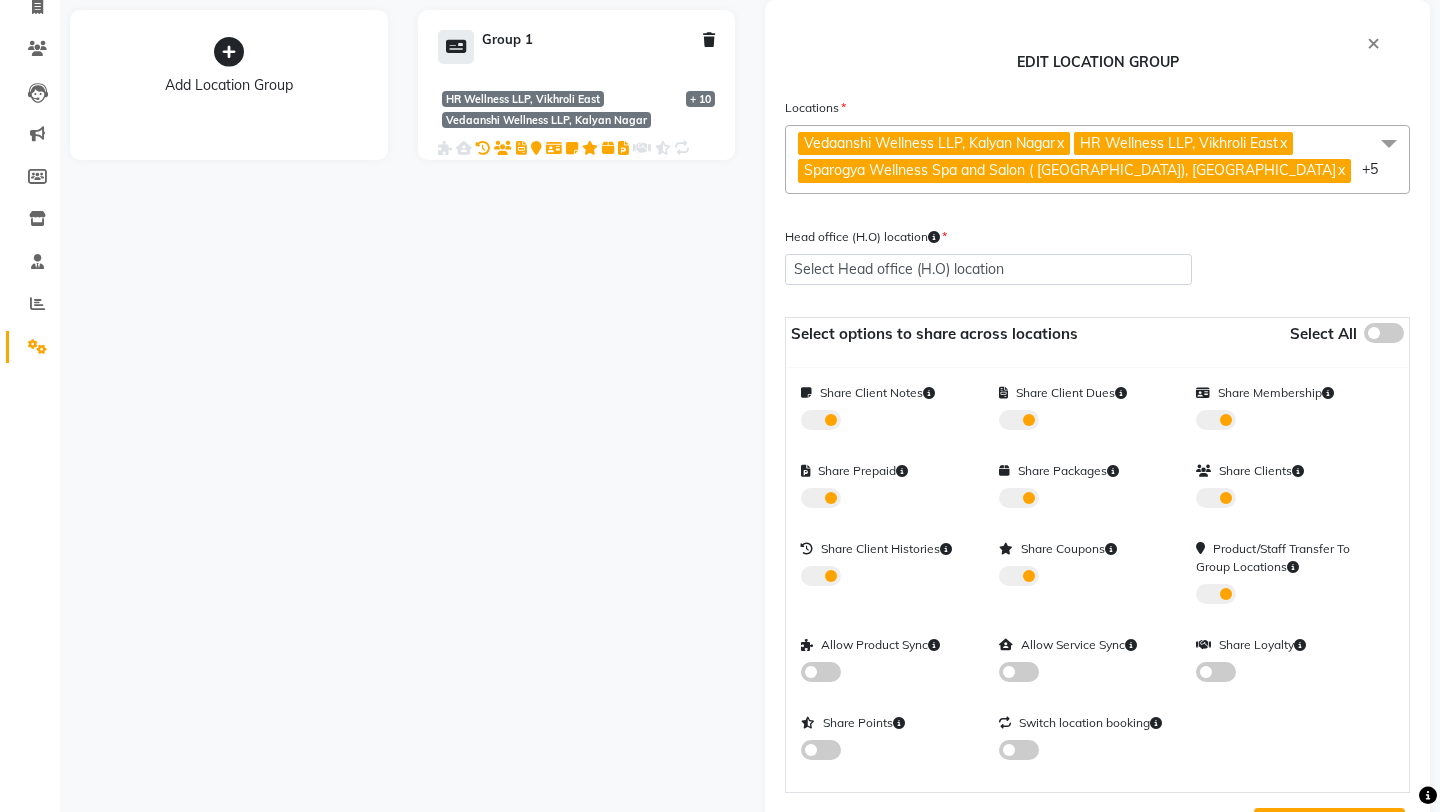 scroll, scrollTop: 0, scrollLeft: 0, axis: both 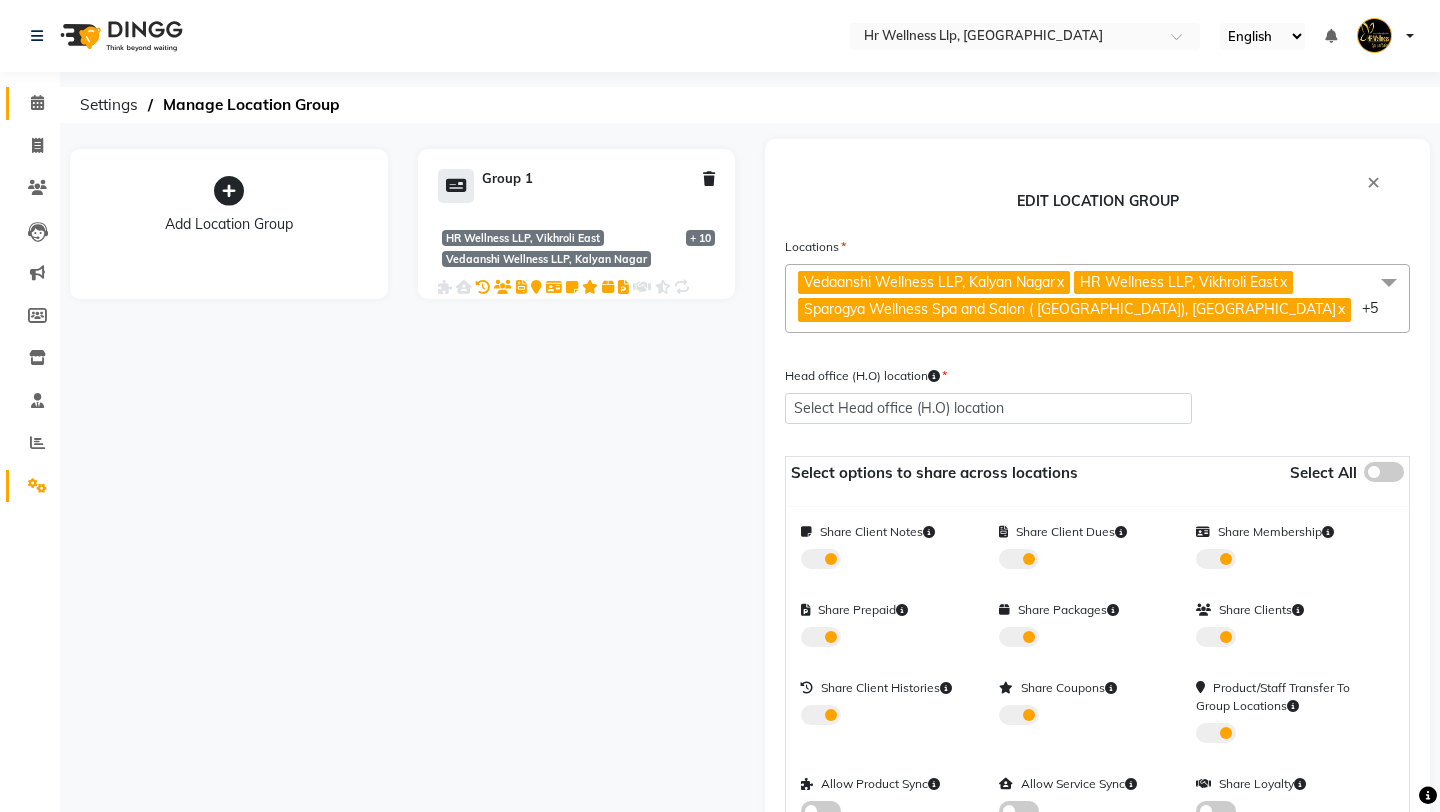 click 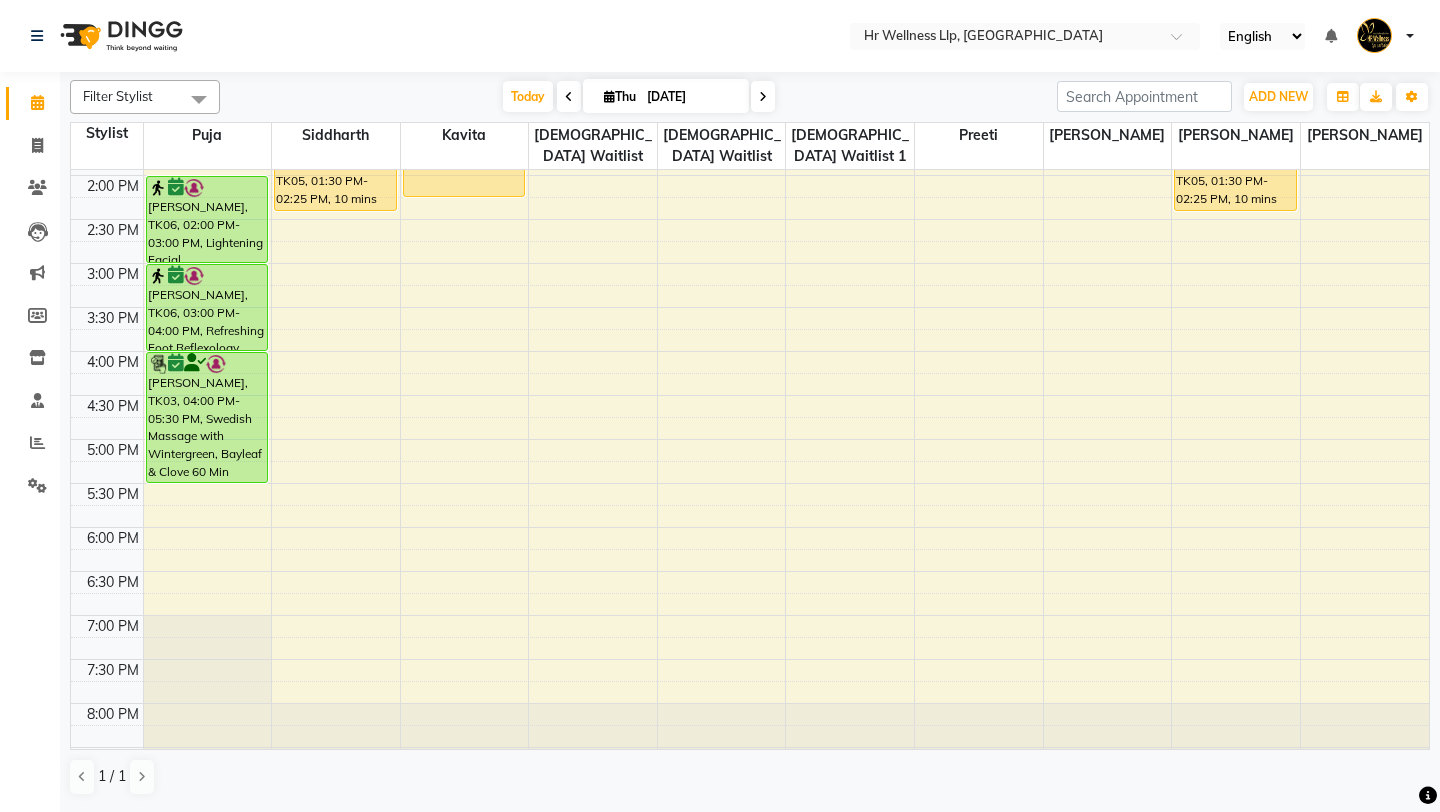 scroll, scrollTop: 543, scrollLeft: 0, axis: vertical 